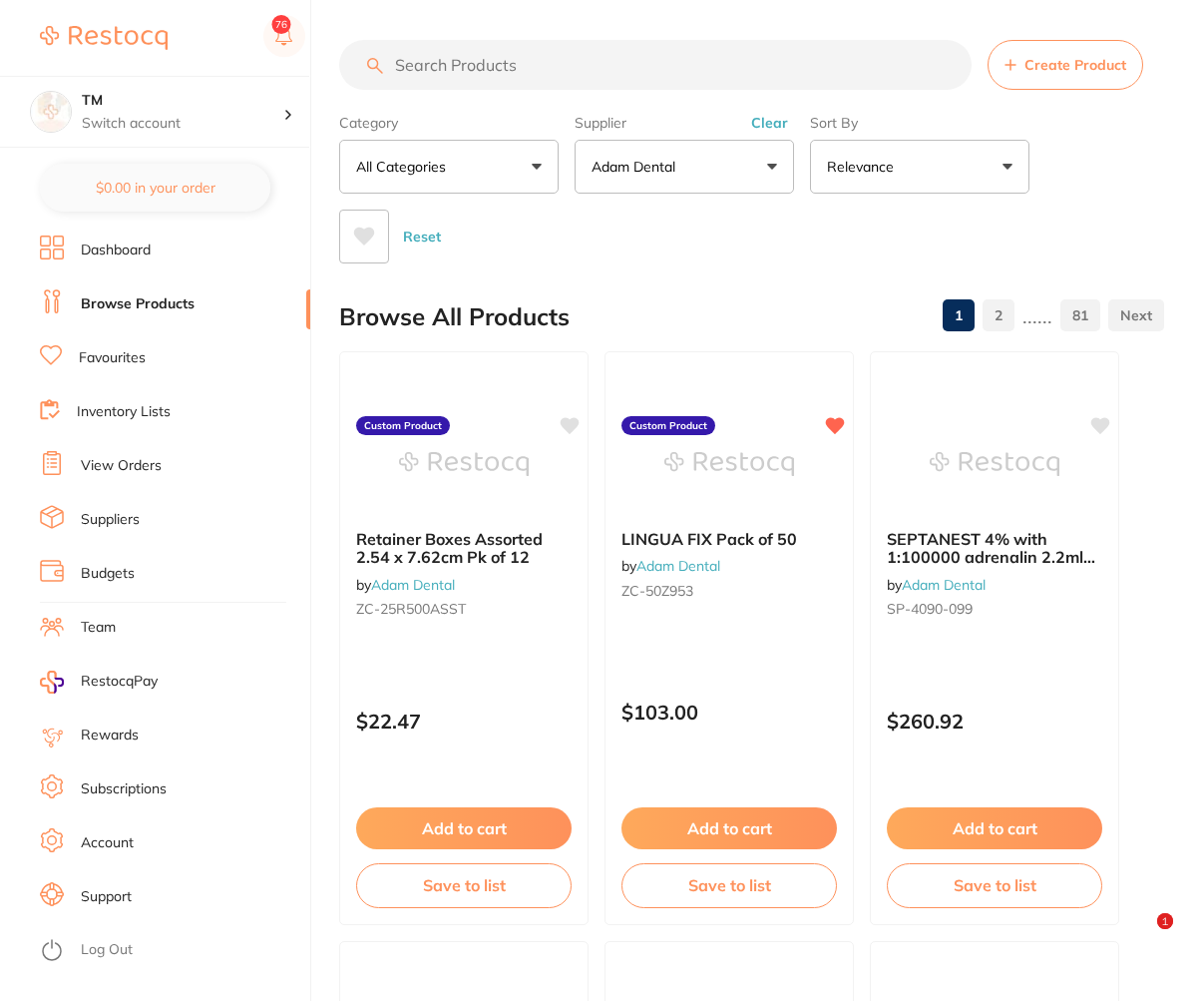scroll, scrollTop: 120, scrollLeft: 0, axis: vertical 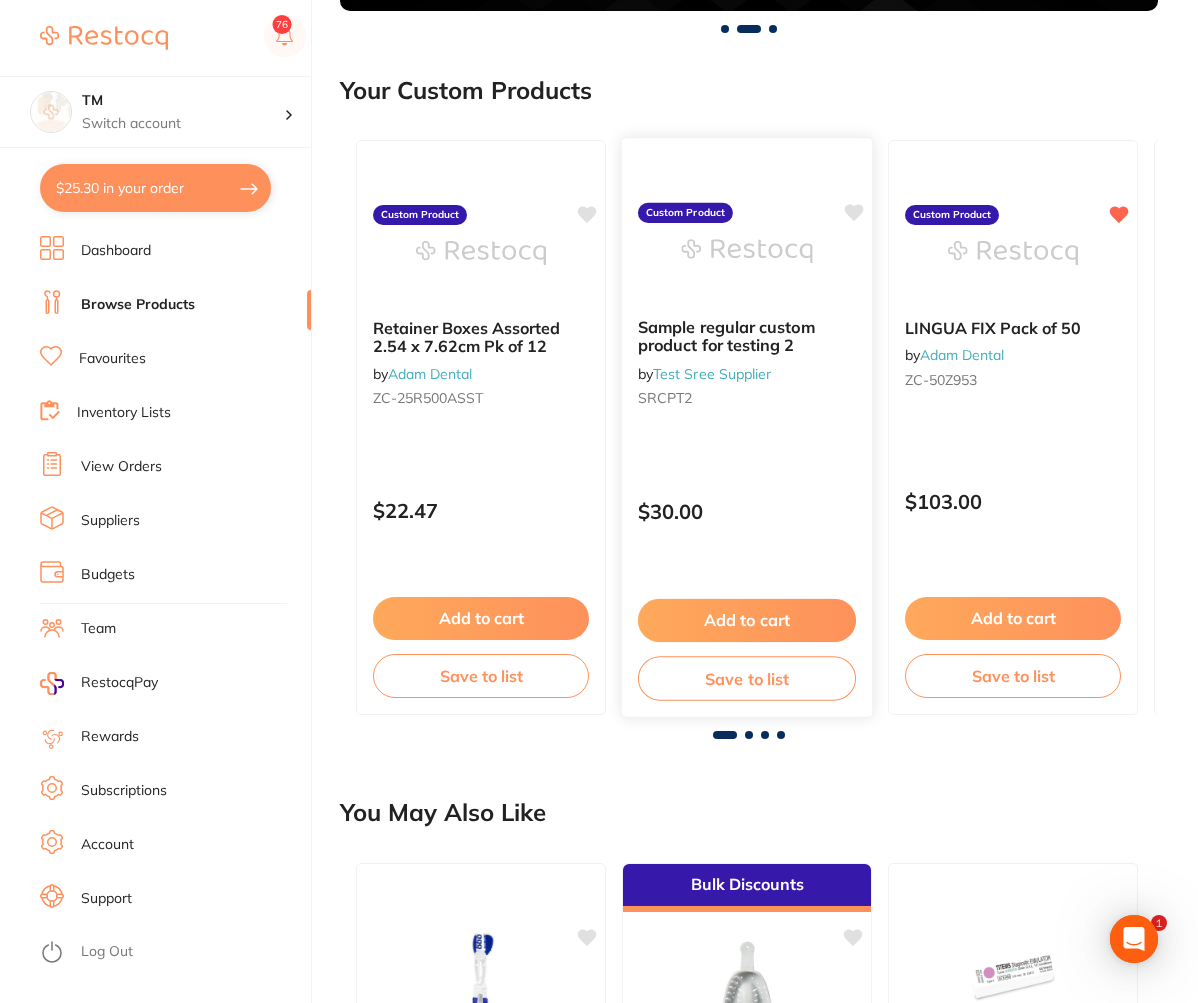 click on "Add to cart" at bounding box center (747, 620) 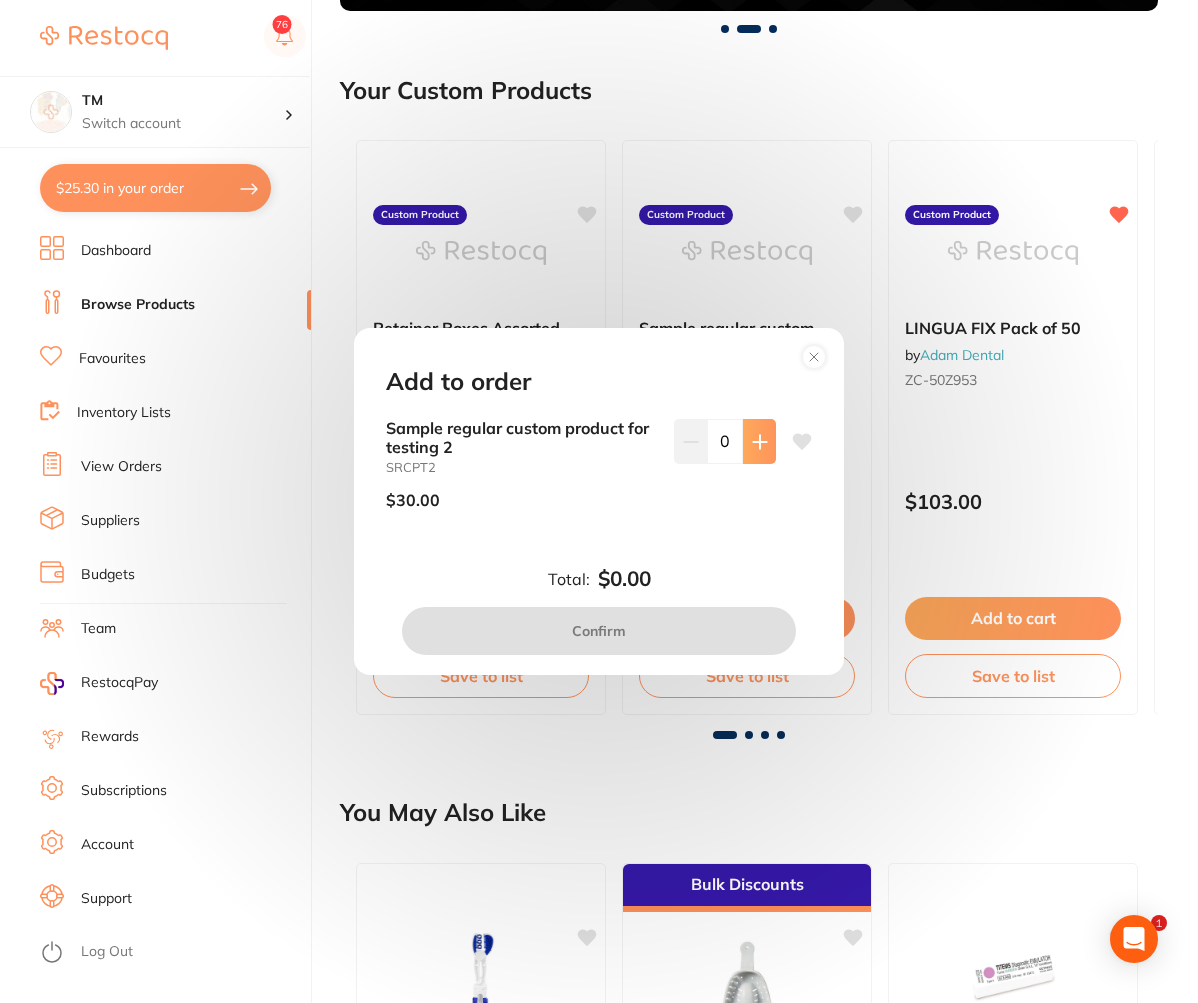 click 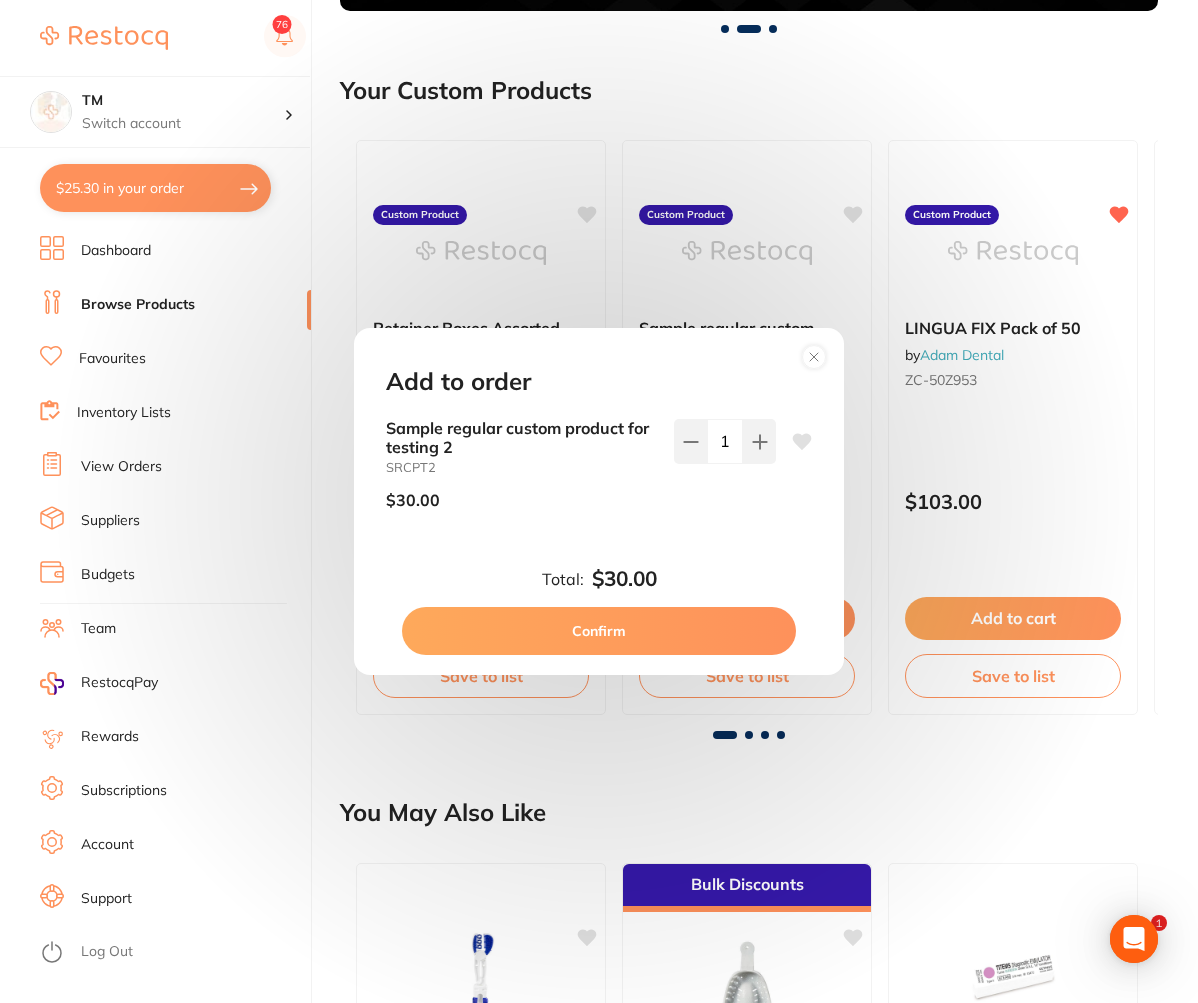 scroll, scrollTop: 0, scrollLeft: 0, axis: both 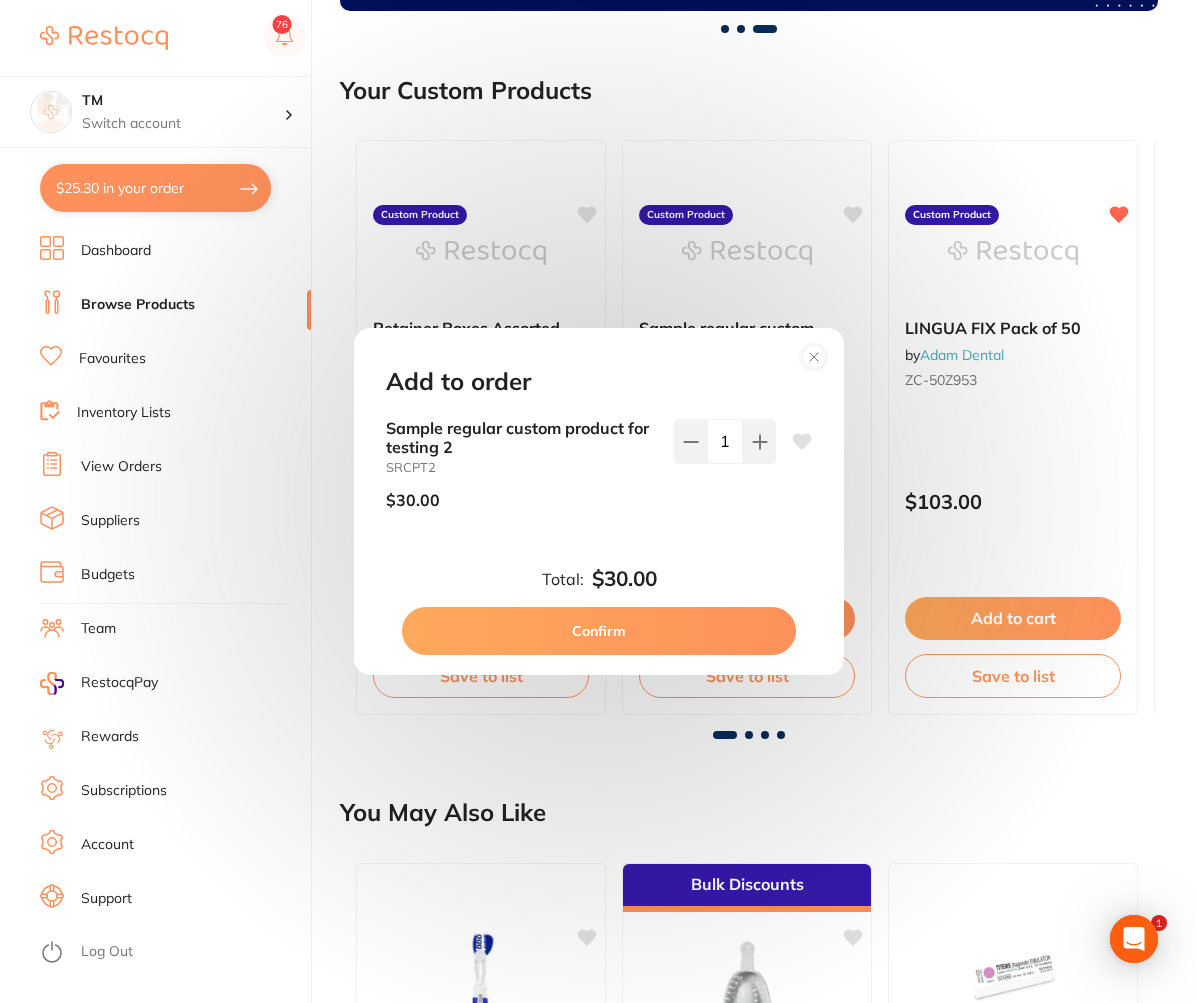 click on "Confirm" at bounding box center [599, 631] 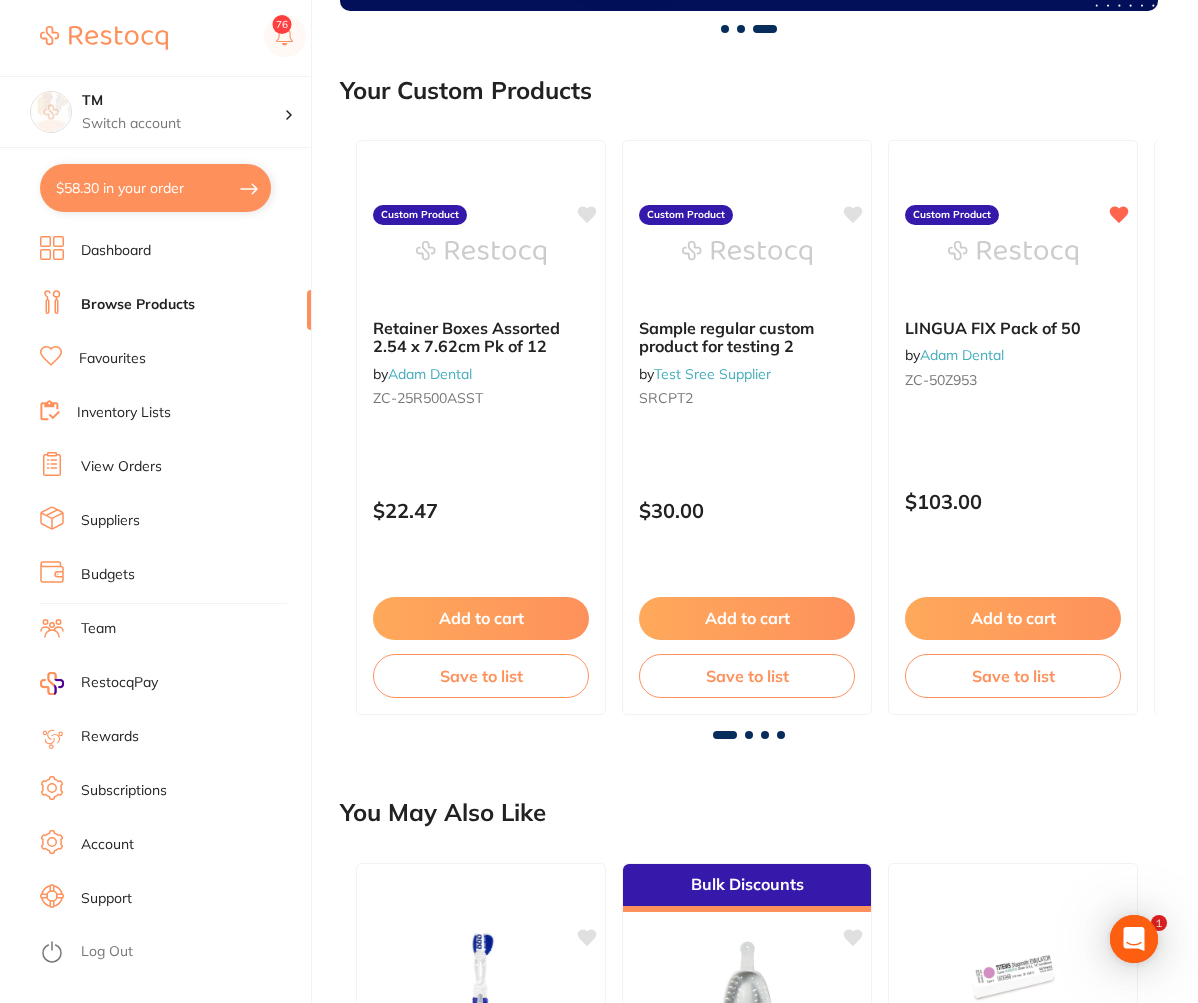 click on "$58.30   in your order" at bounding box center (155, 188) 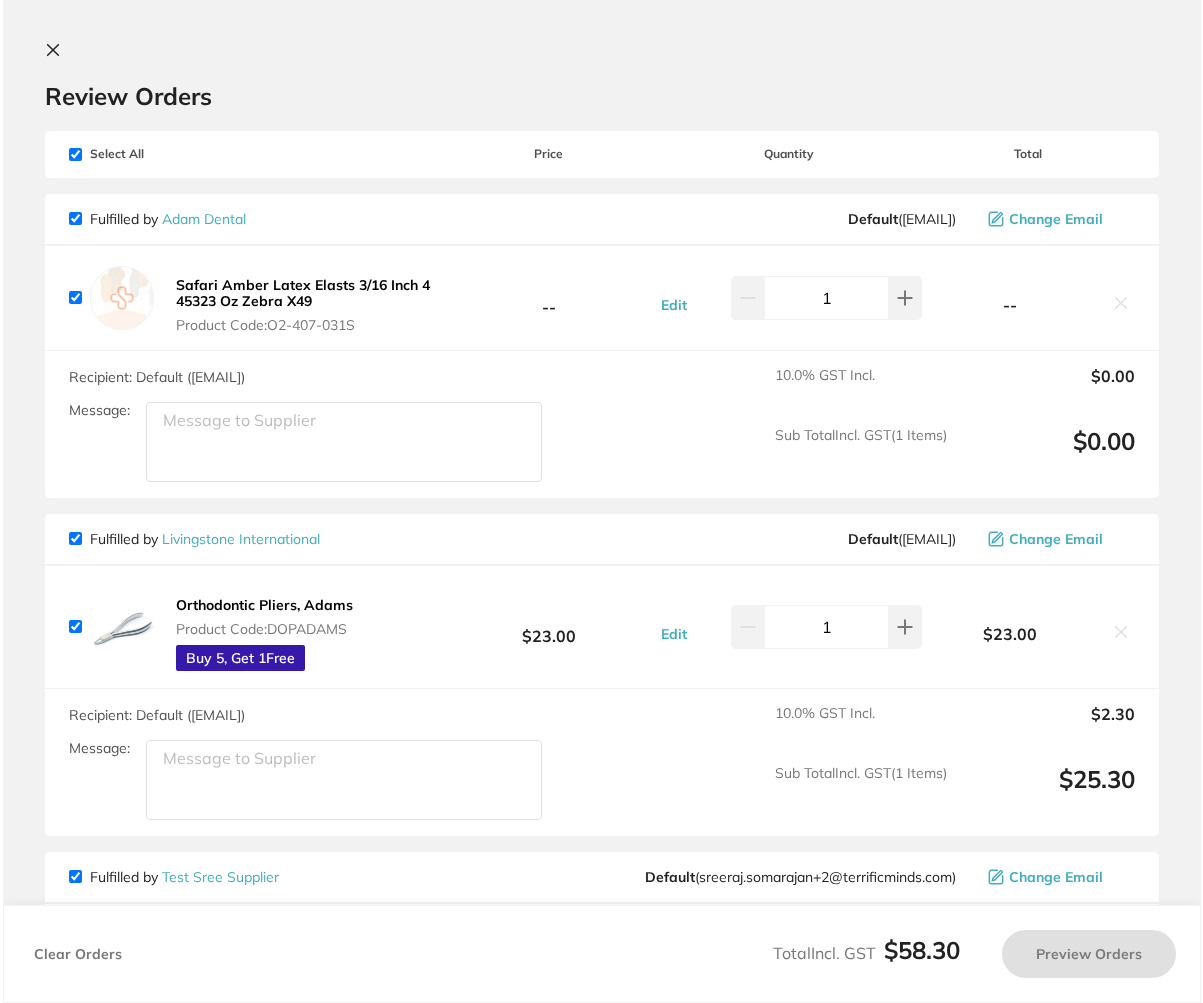 scroll, scrollTop: 0, scrollLeft: 0, axis: both 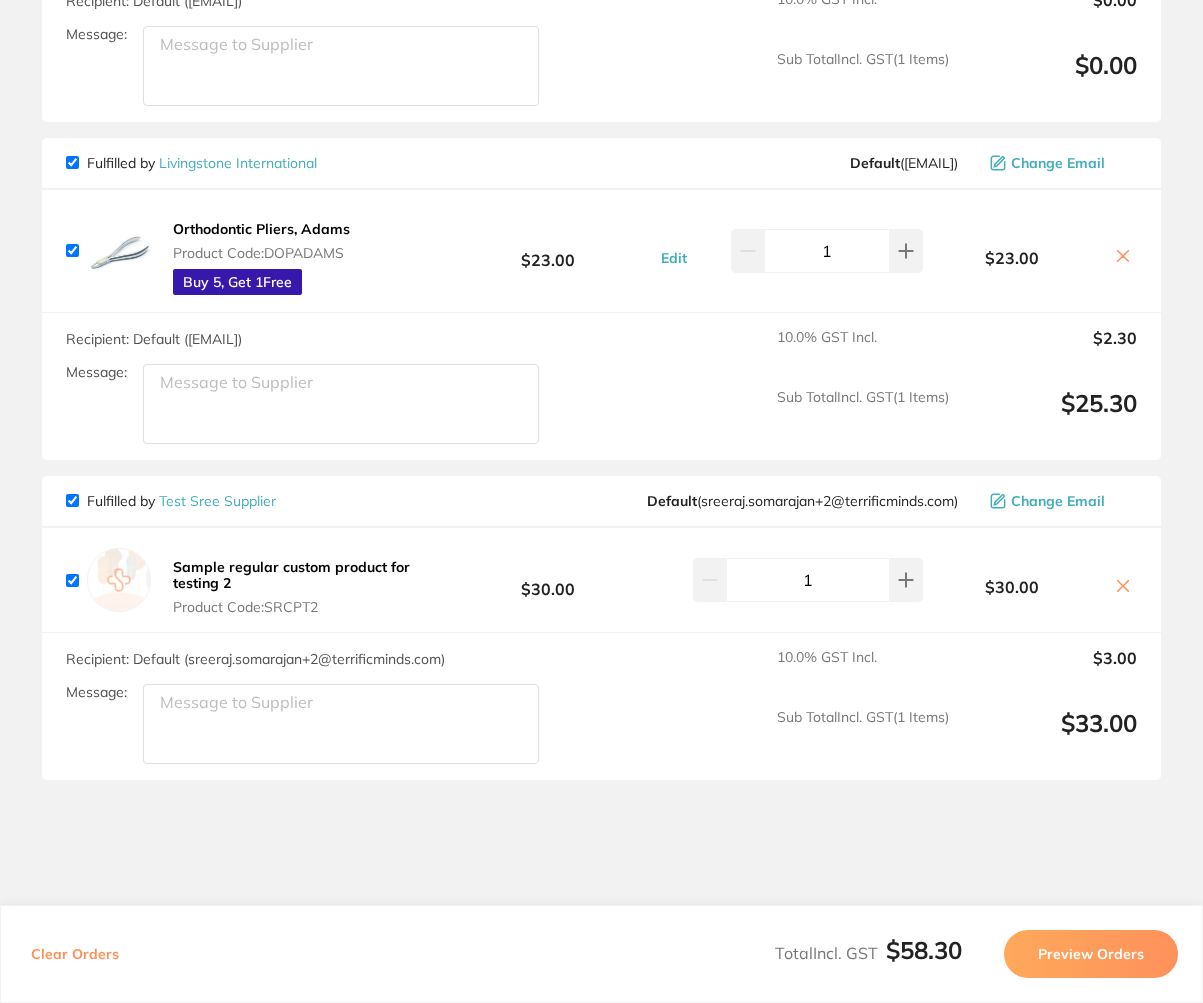 click 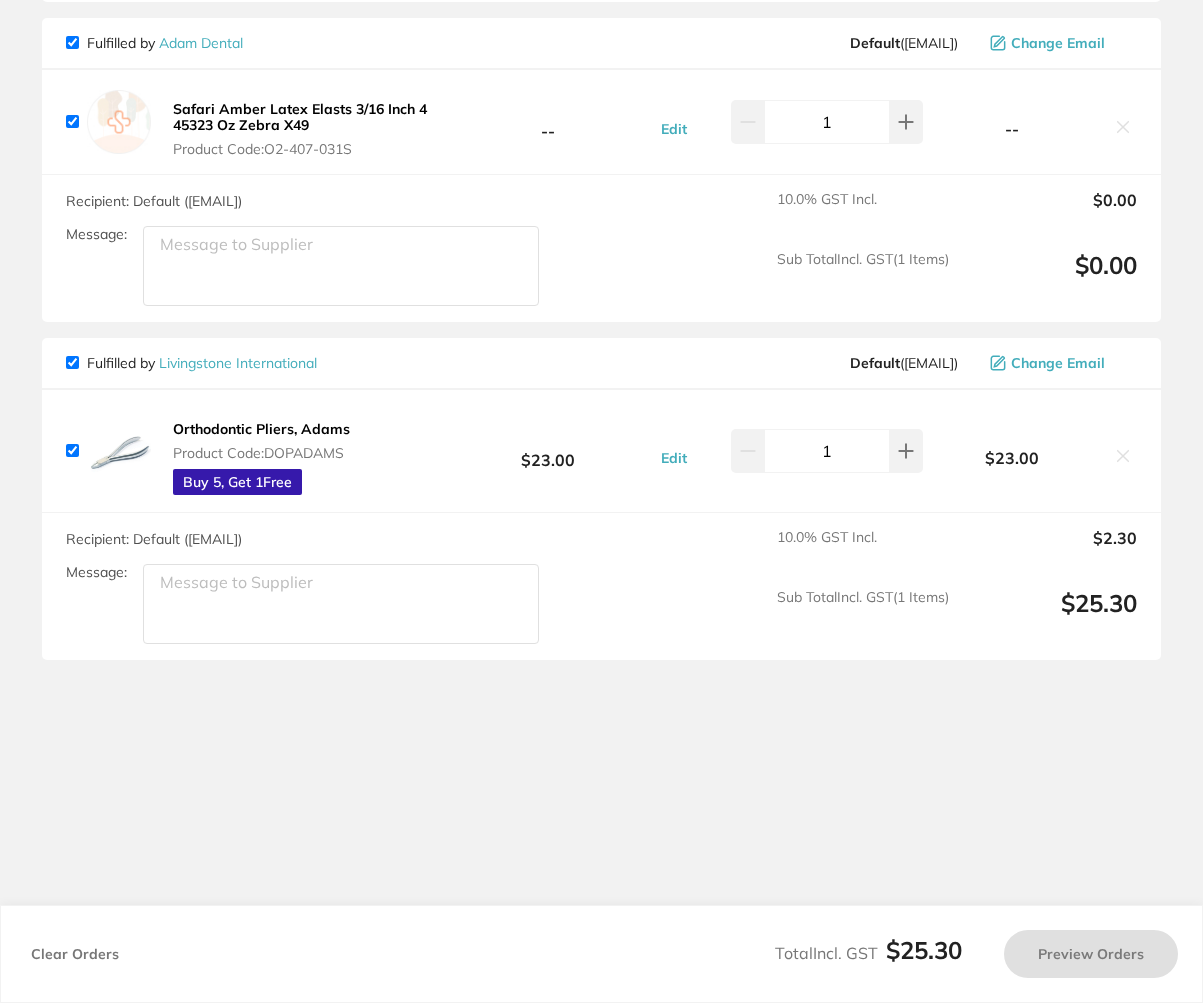 scroll, scrollTop: 0, scrollLeft: 0, axis: both 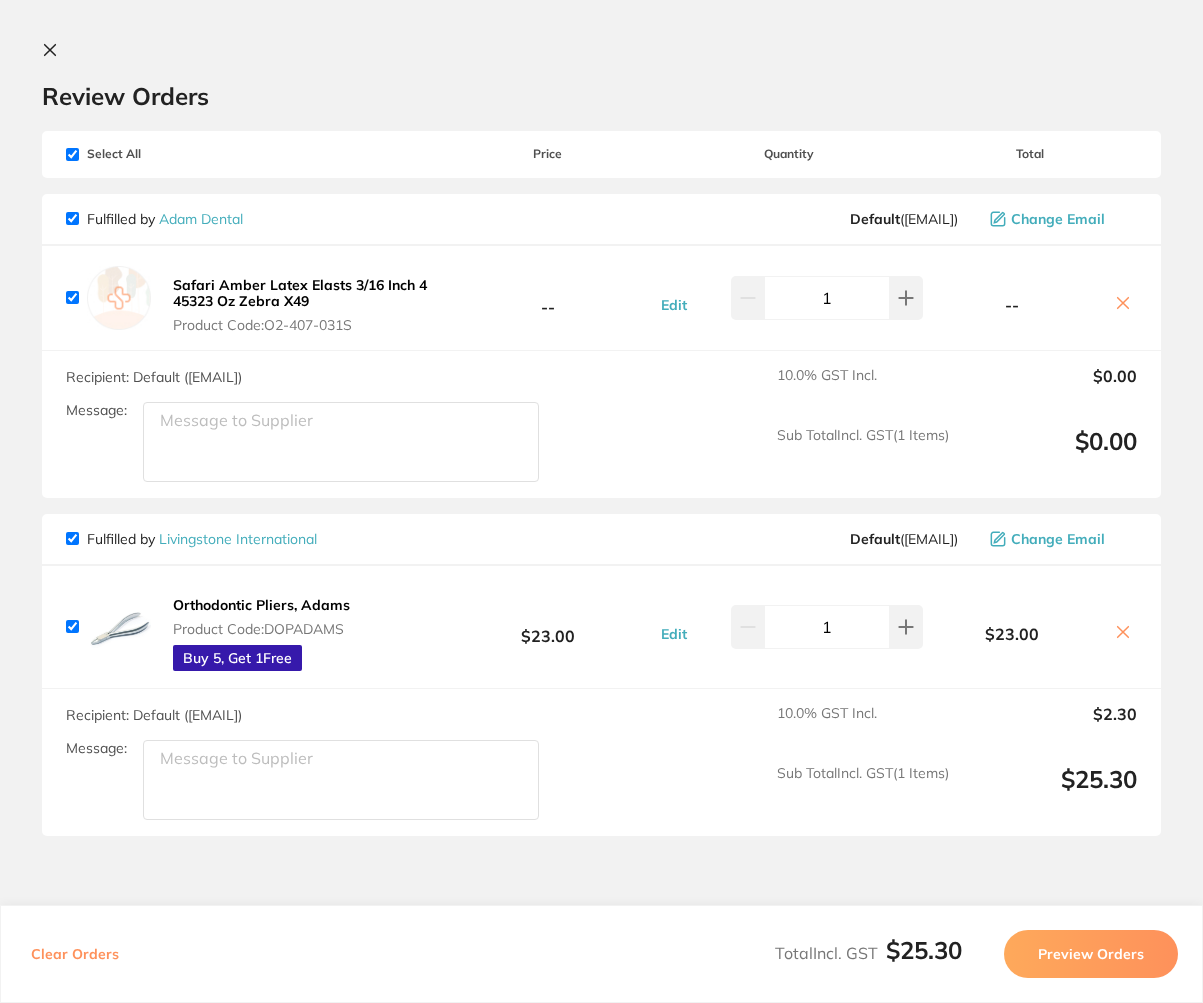 checkbox on "true" 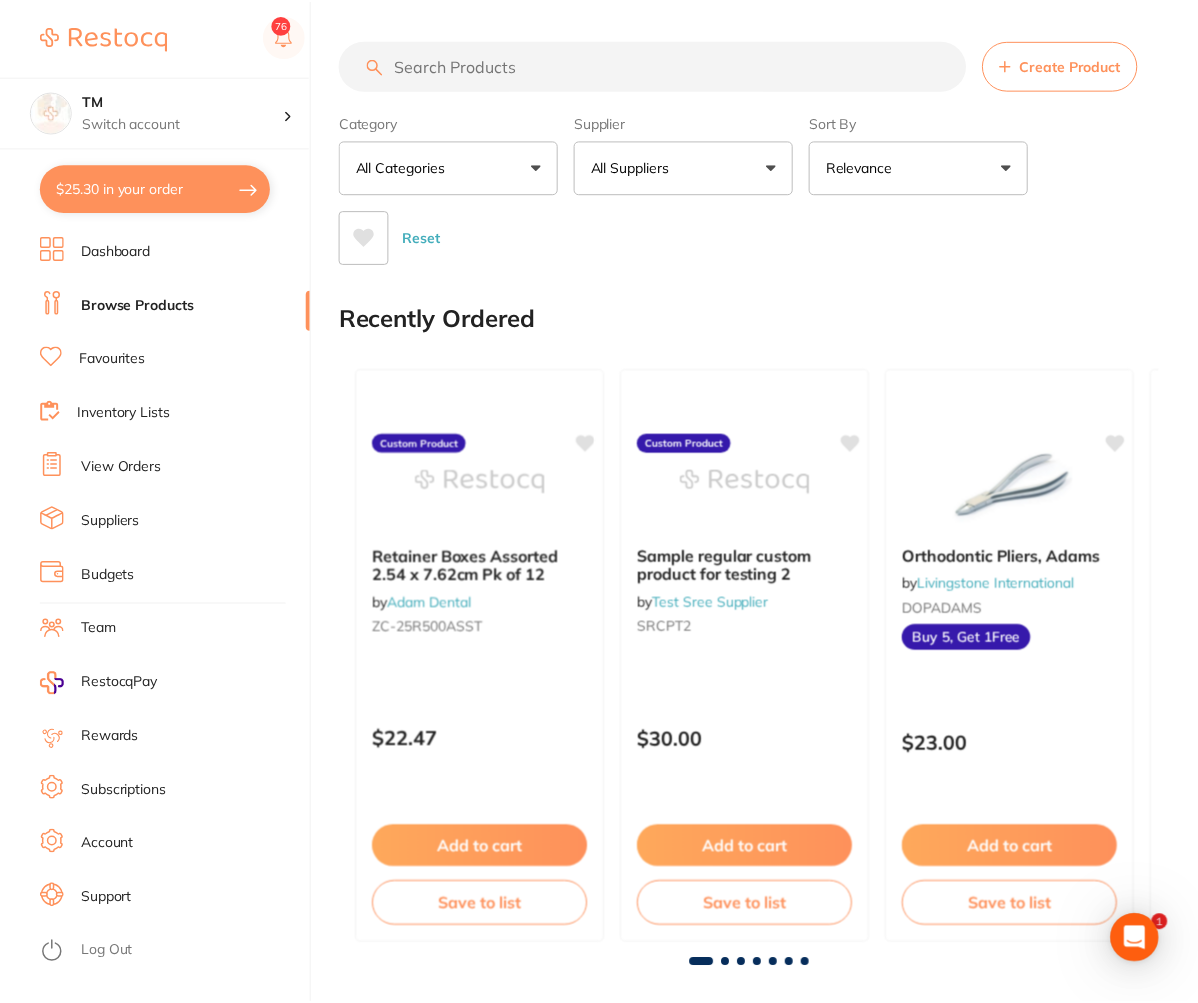 scroll, scrollTop: 1200, scrollLeft: 0, axis: vertical 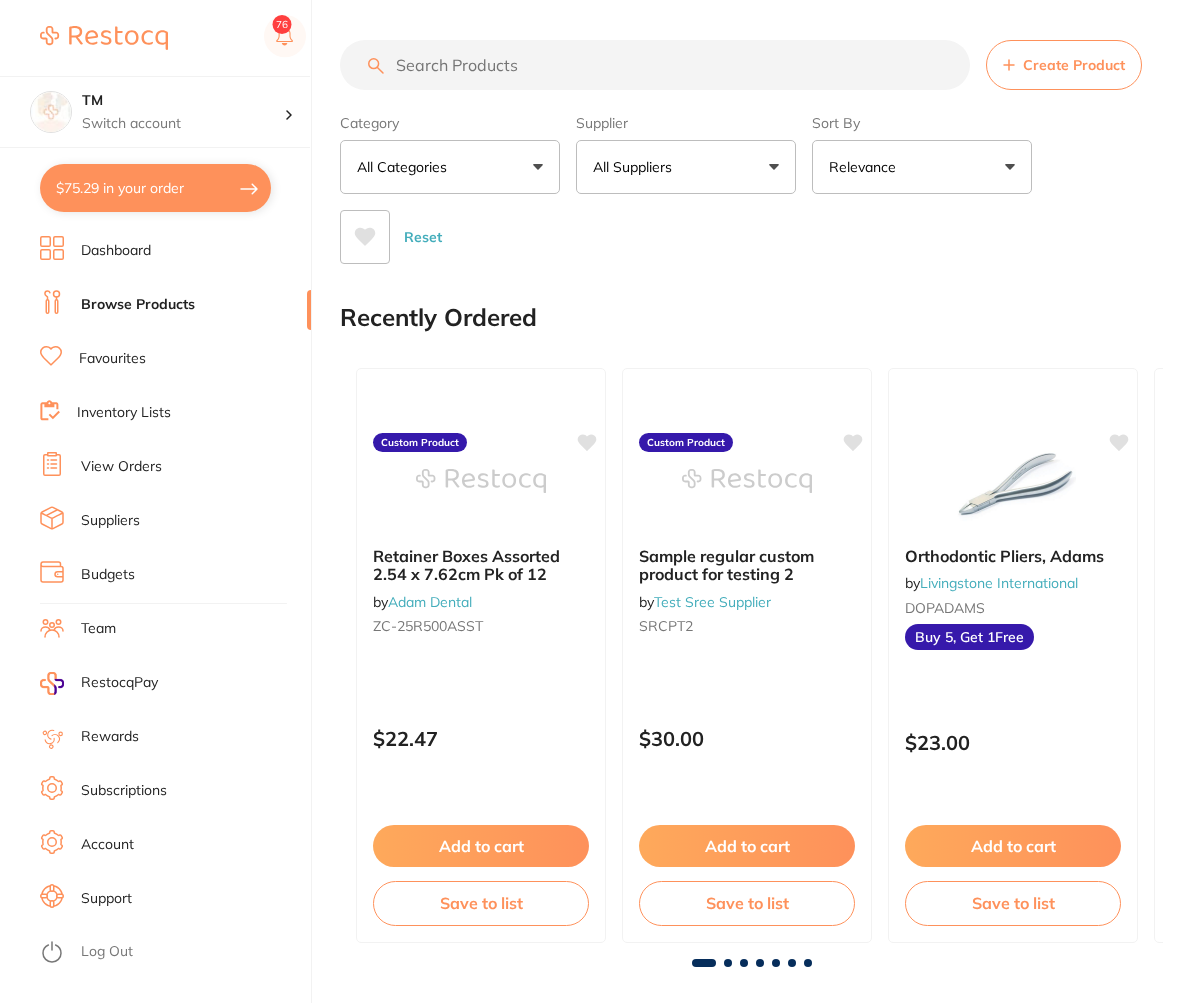 click on "$75.29   in your order" at bounding box center [155, 188] 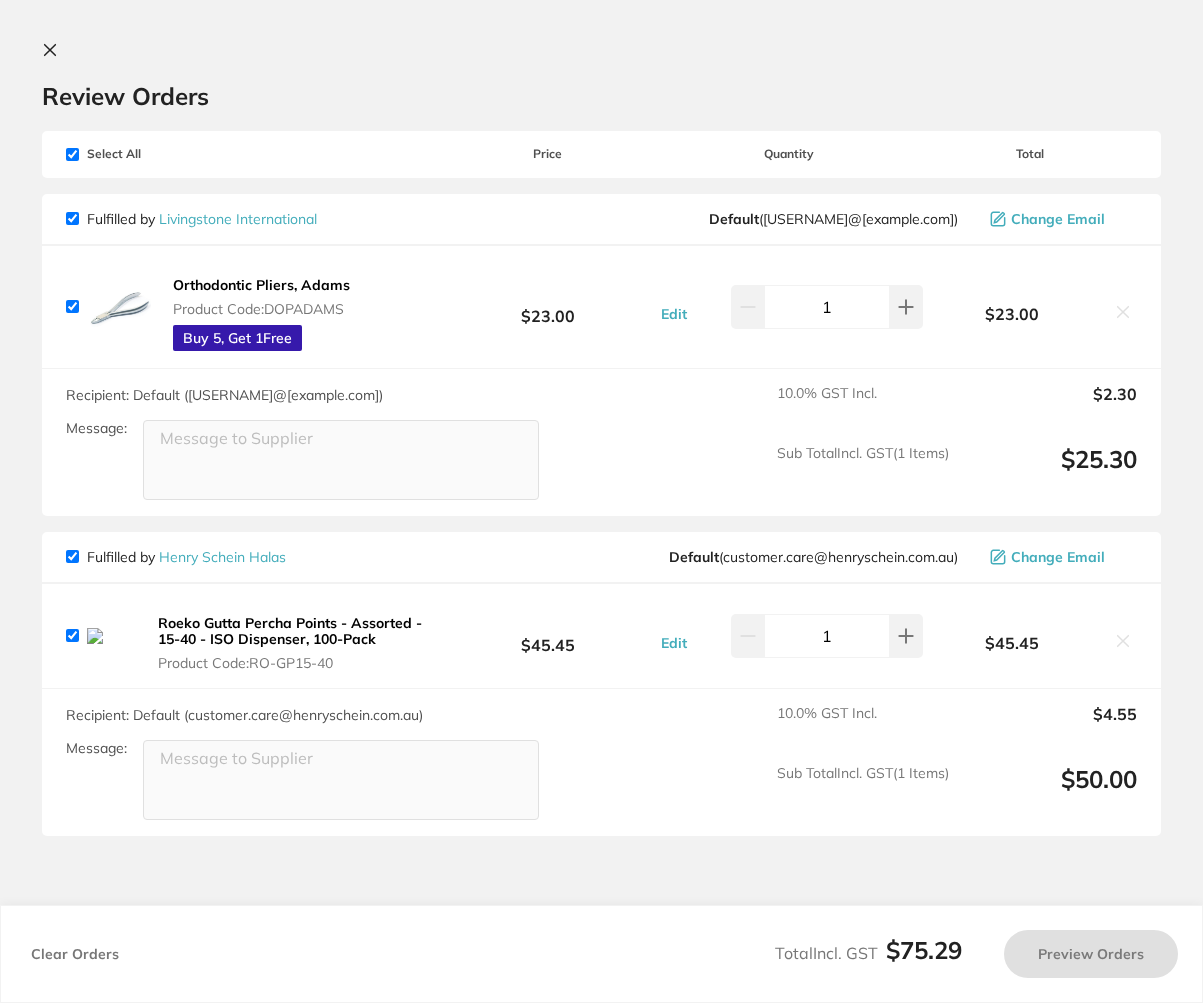 checkbox on "true" 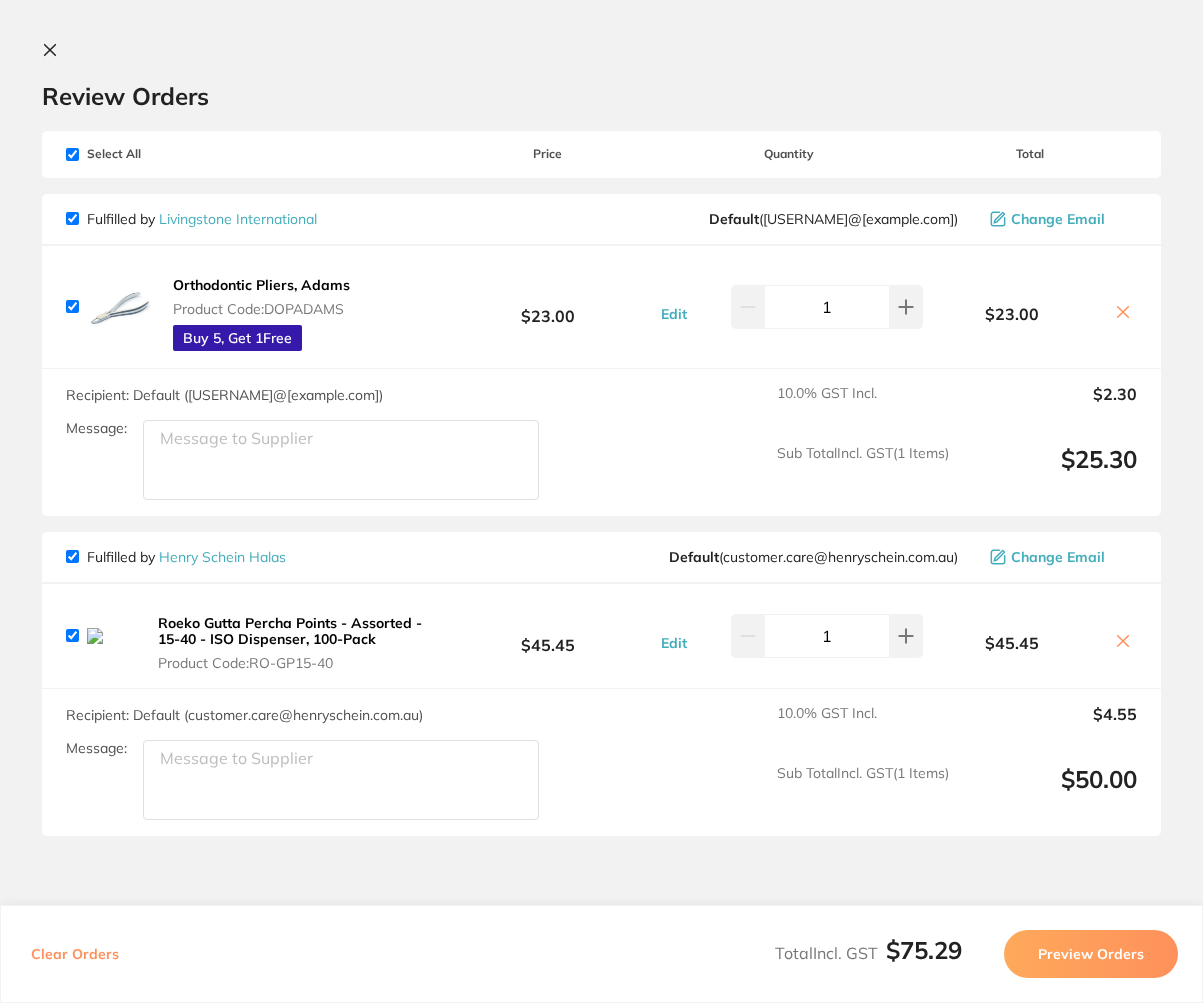 scroll, scrollTop: 0, scrollLeft: 0, axis: both 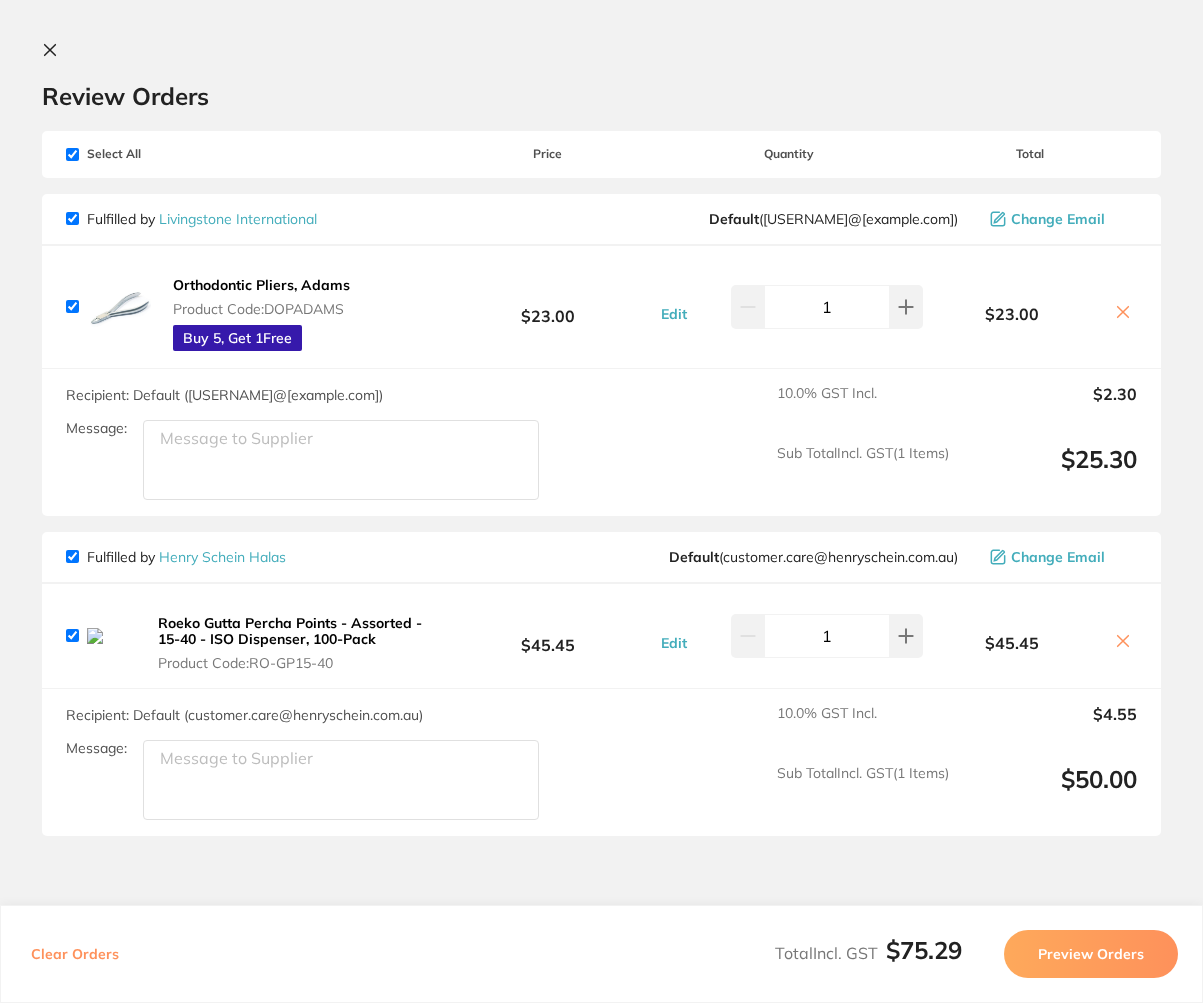 click at bounding box center [1123, 642] 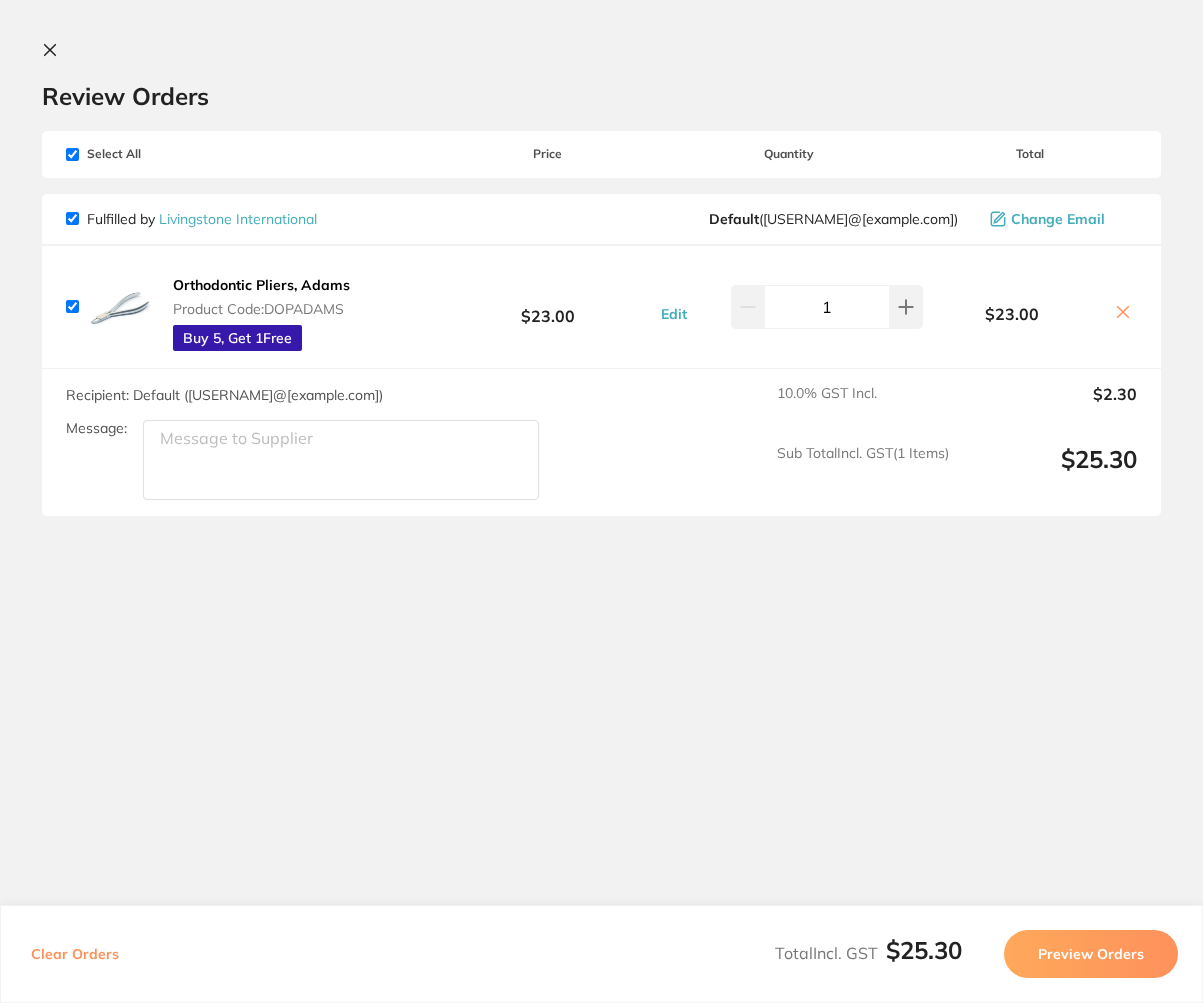 click 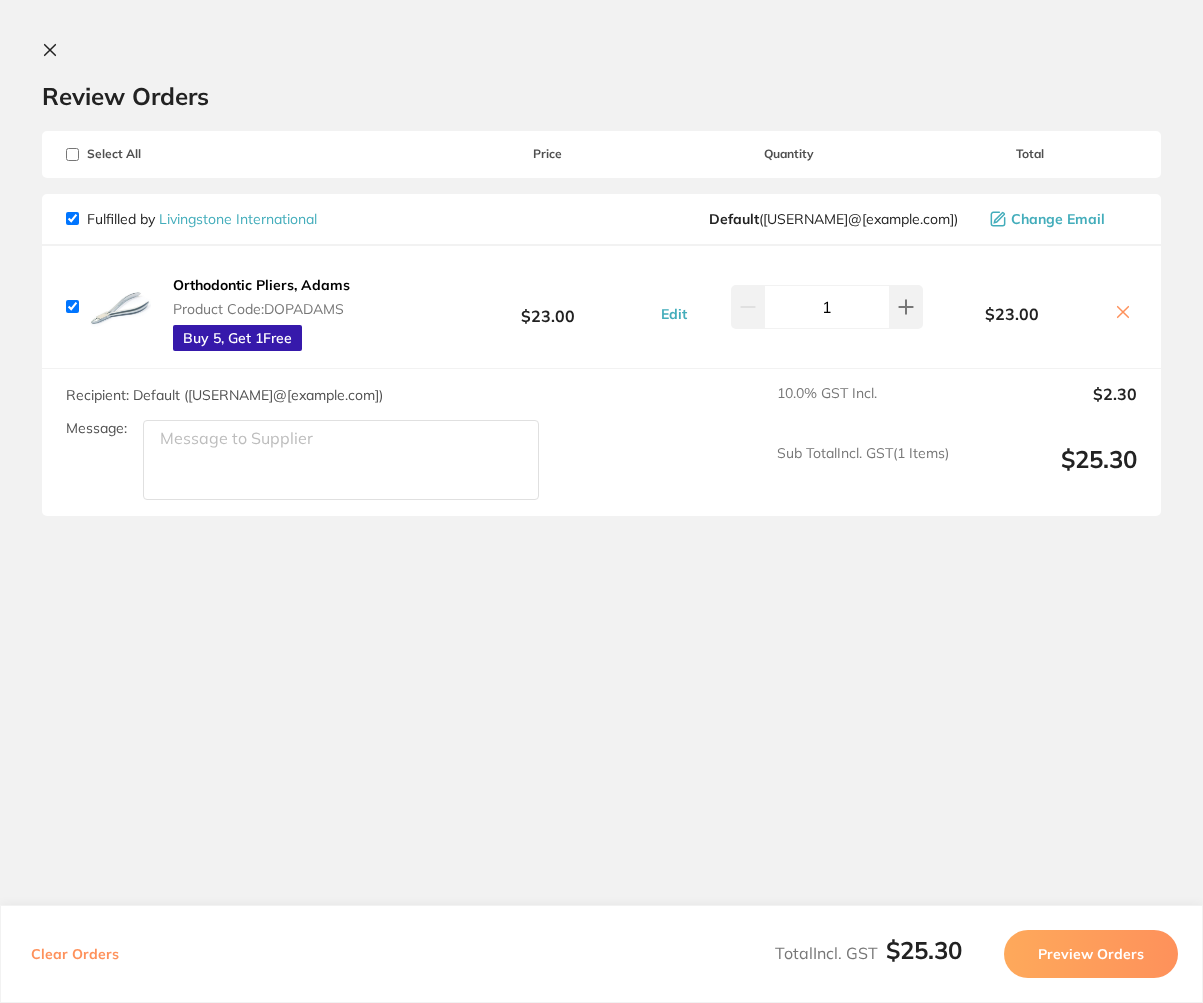 checkbox on "false" 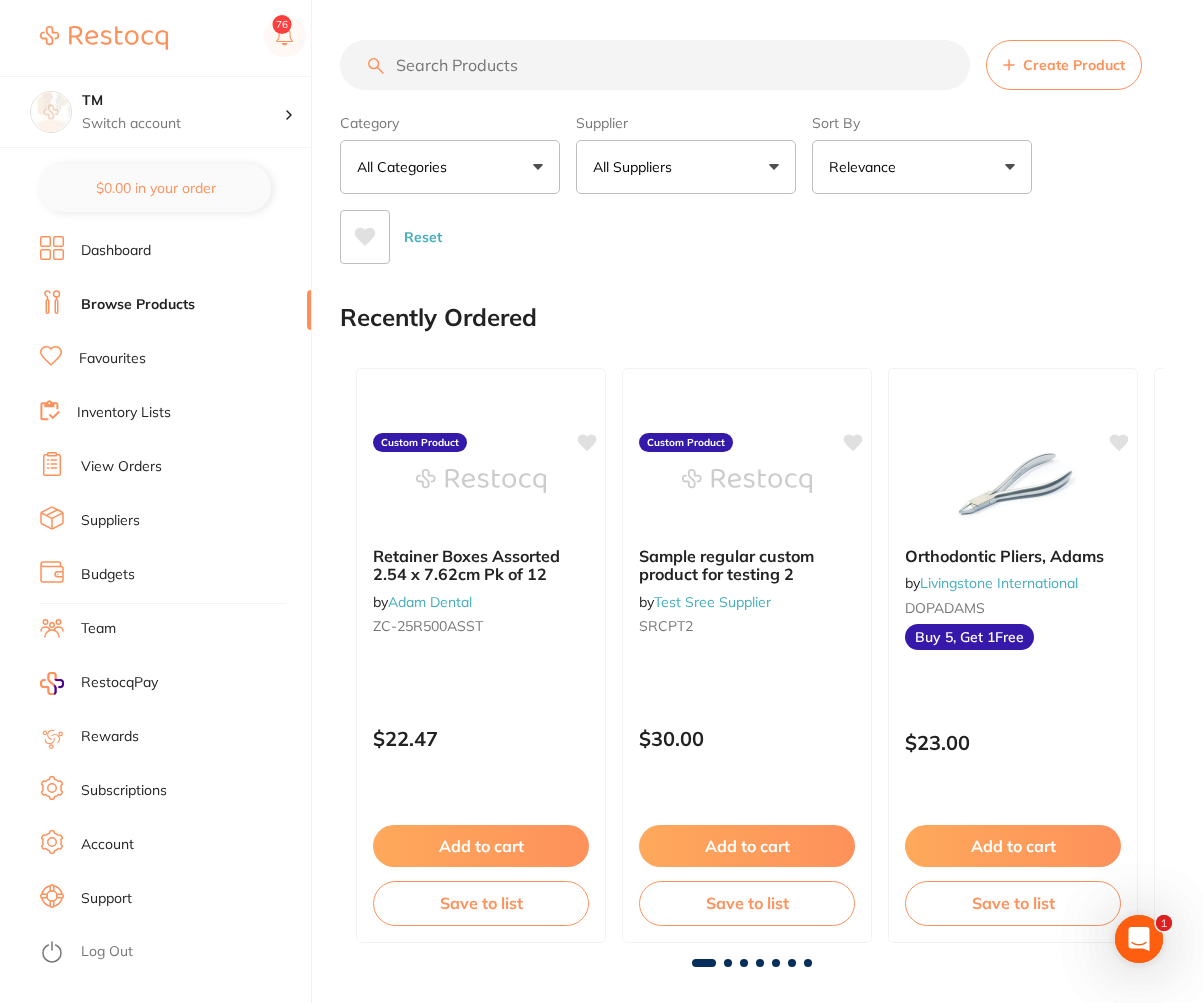 click at bounding box center (104, 38) 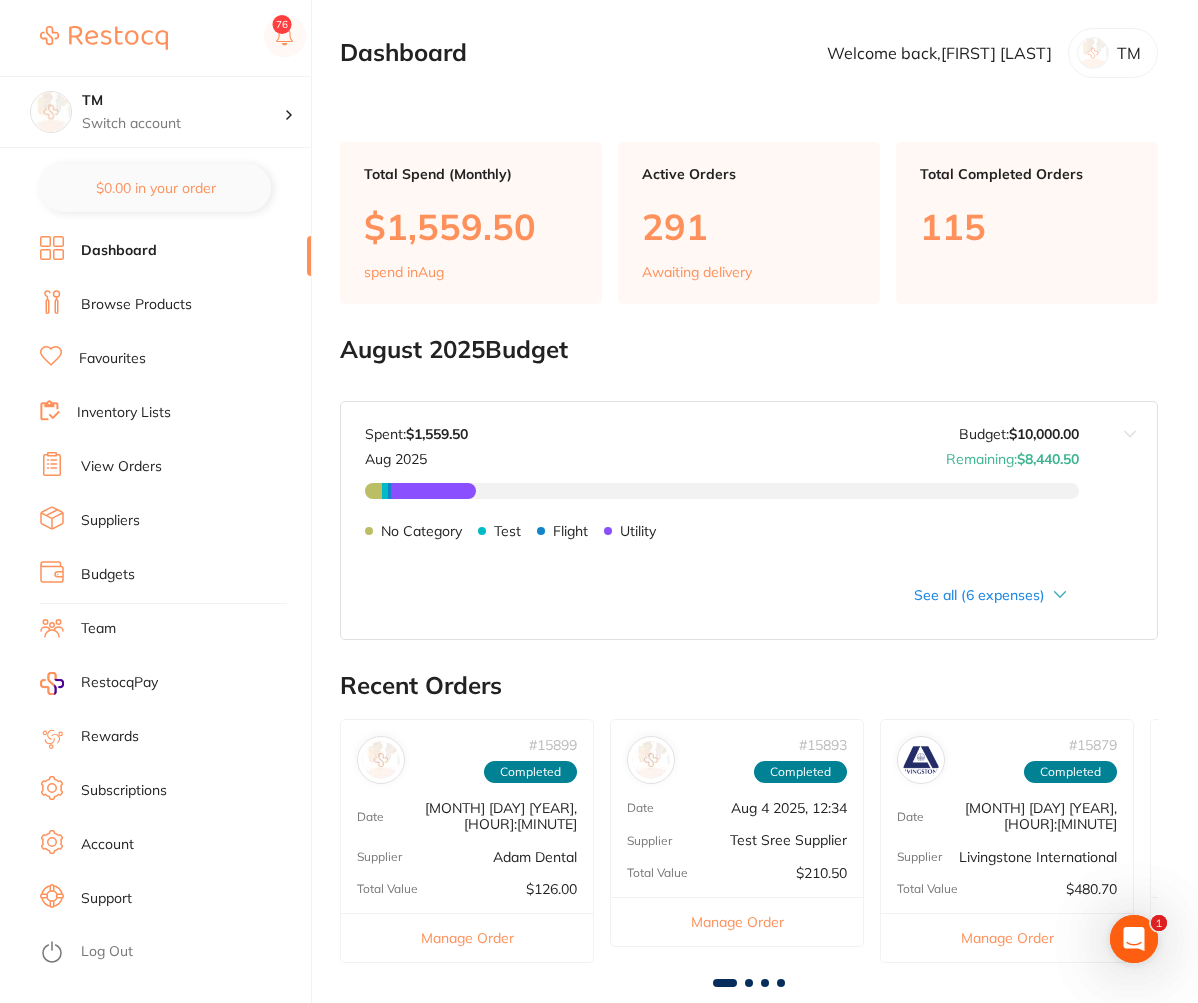 scroll, scrollTop: 0, scrollLeft: 0, axis: both 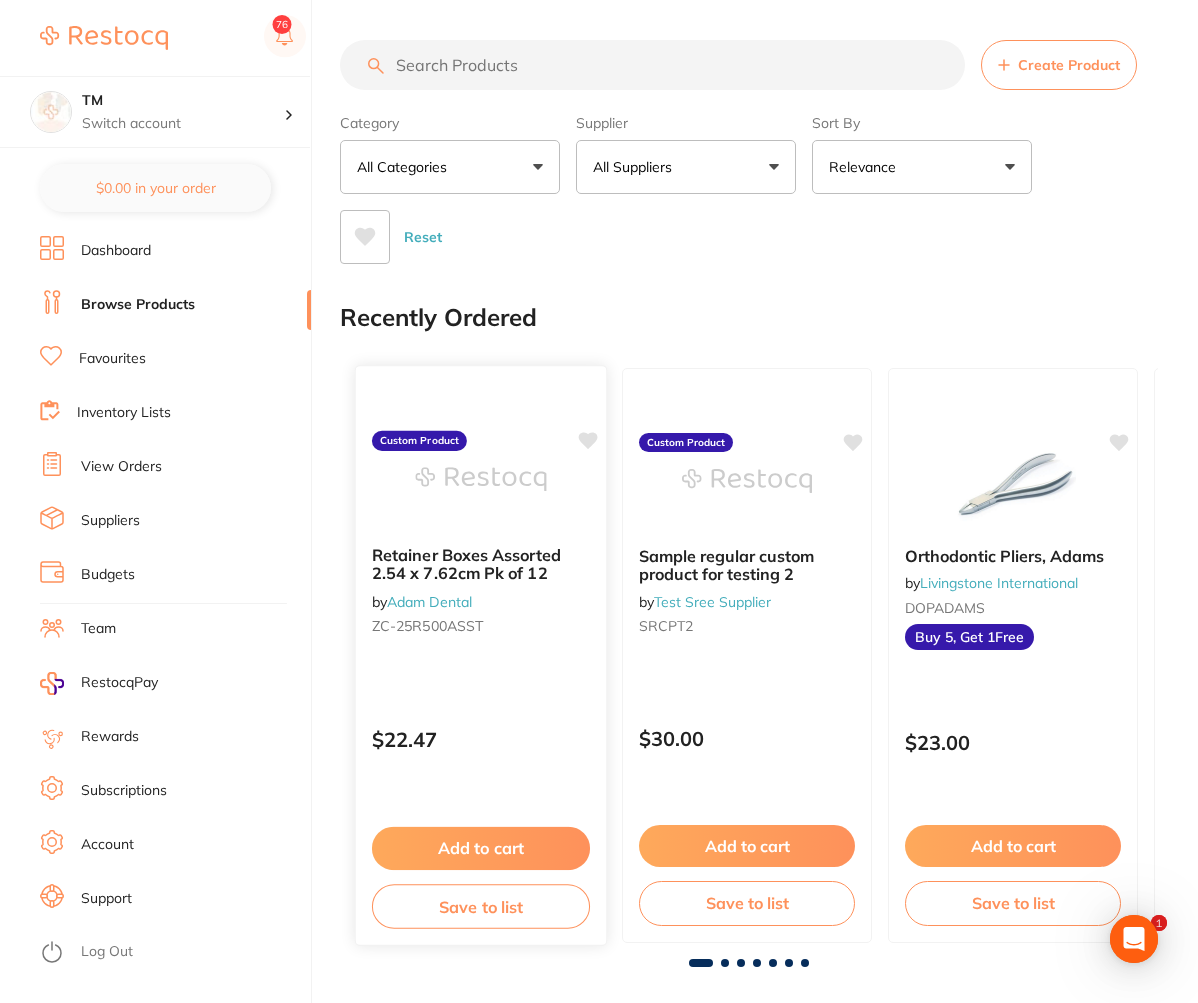 click on "Add to cart" at bounding box center [481, 848] 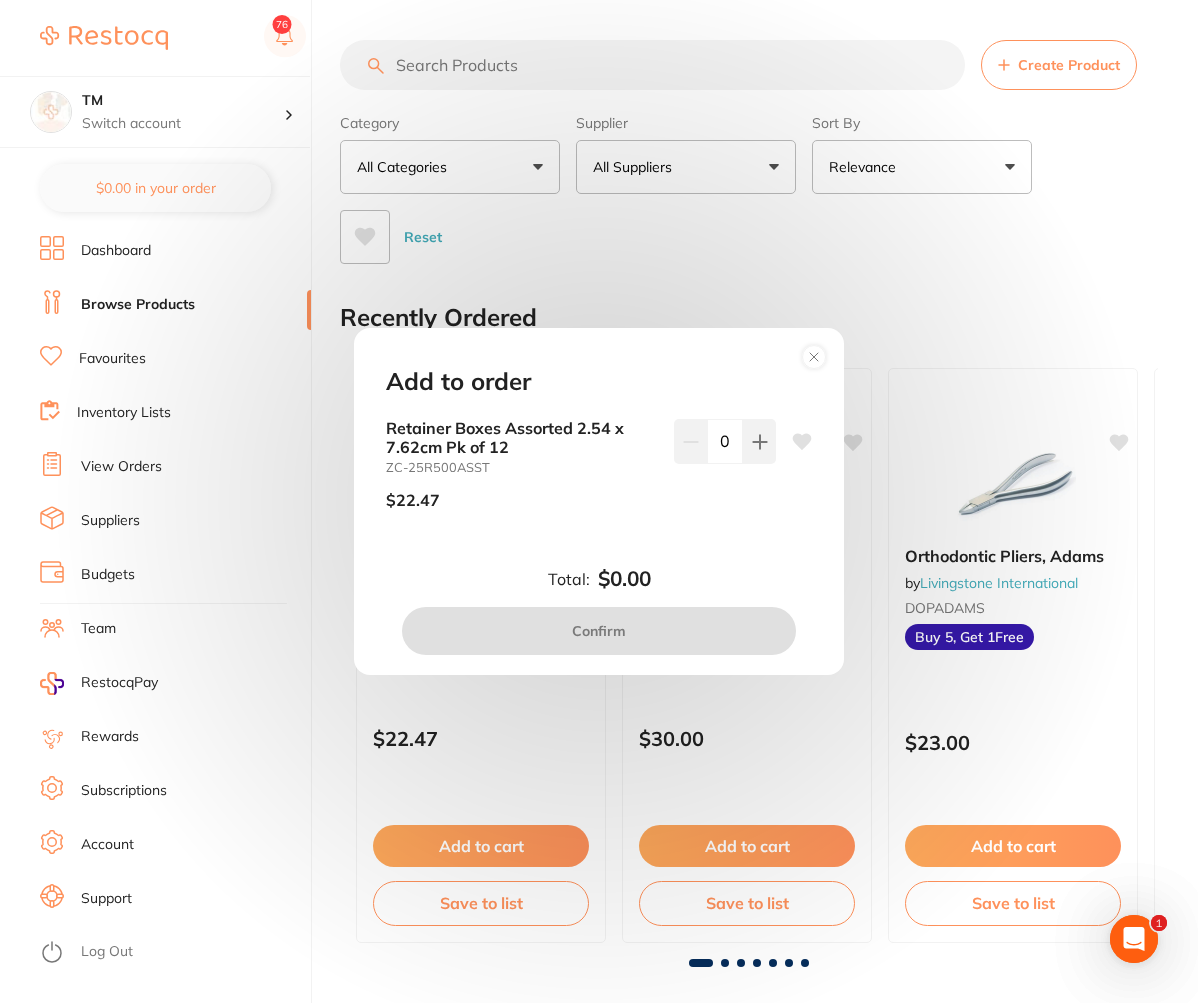 scroll, scrollTop: 0, scrollLeft: 0, axis: both 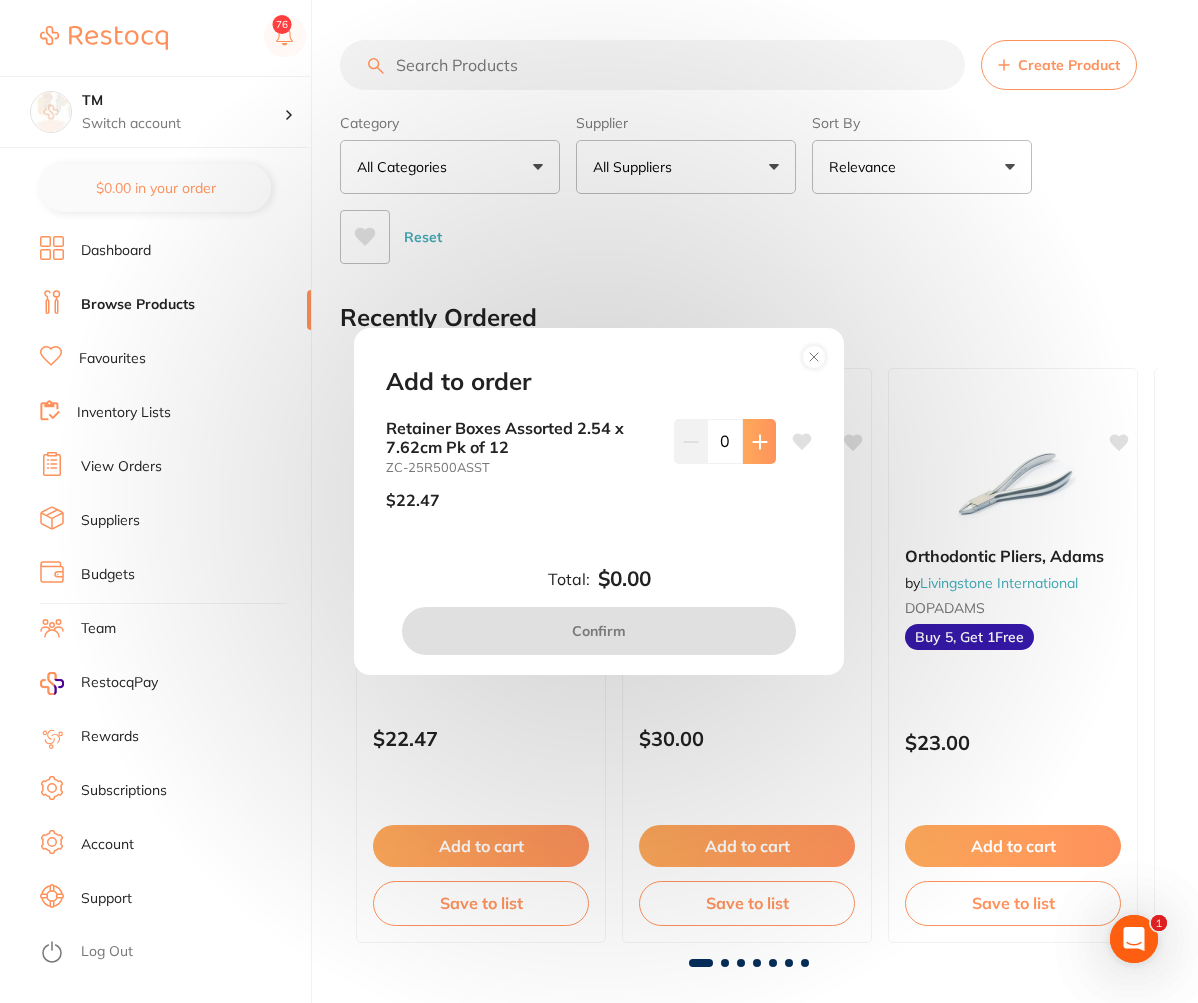 click at bounding box center (759, 441) 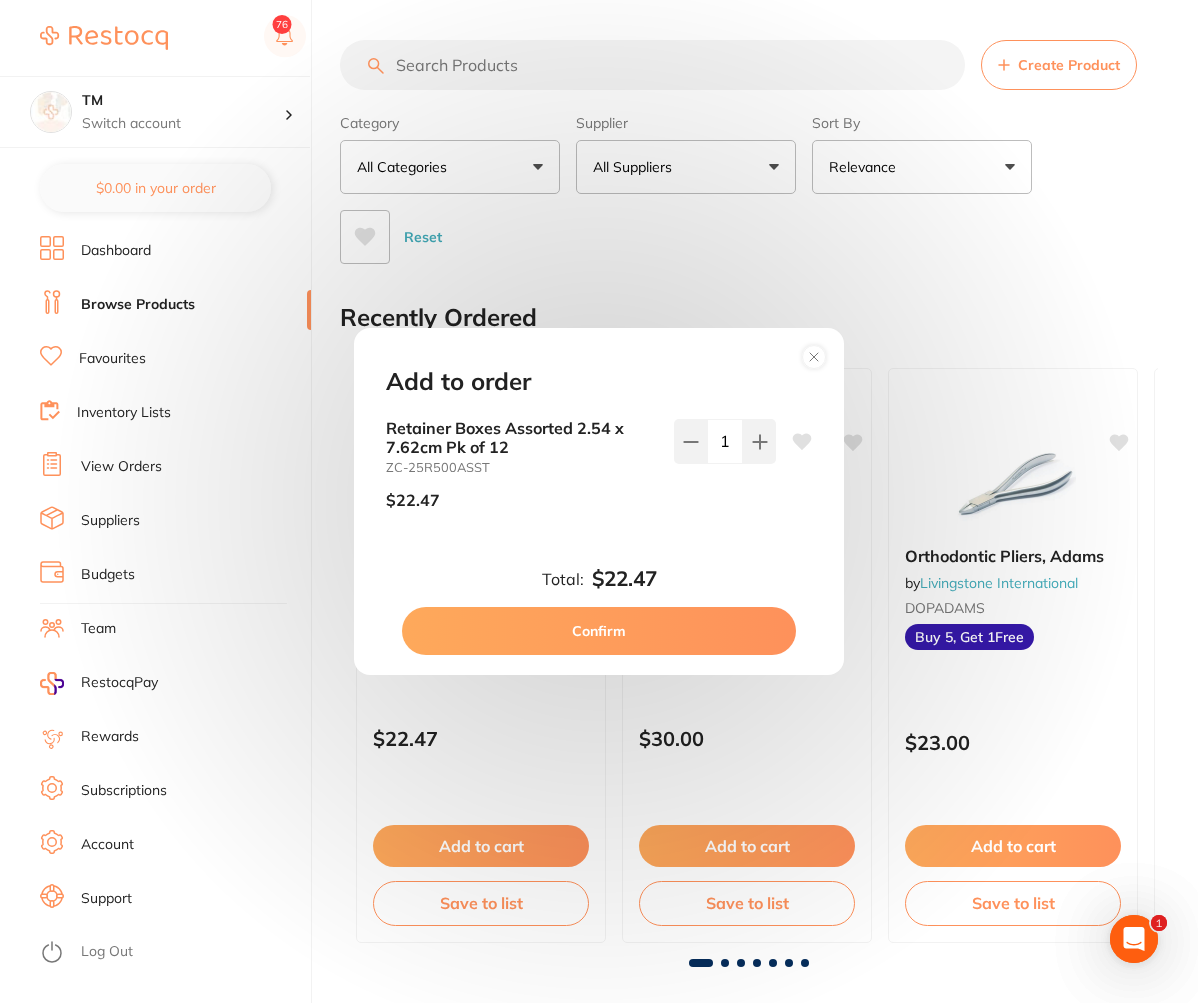 click on "Confirm" at bounding box center [599, 631] 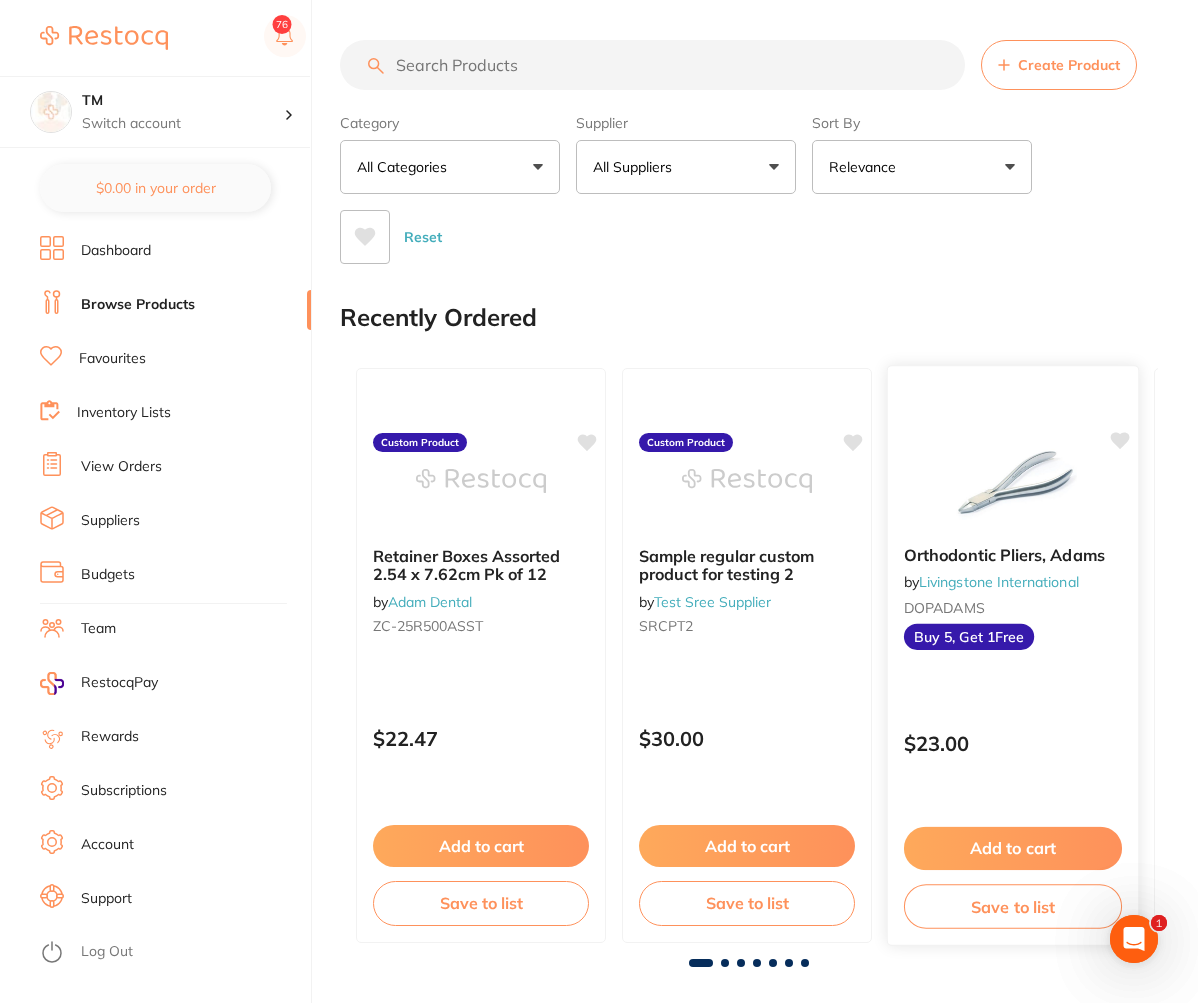 click on "Add to cart" at bounding box center (1013, 848) 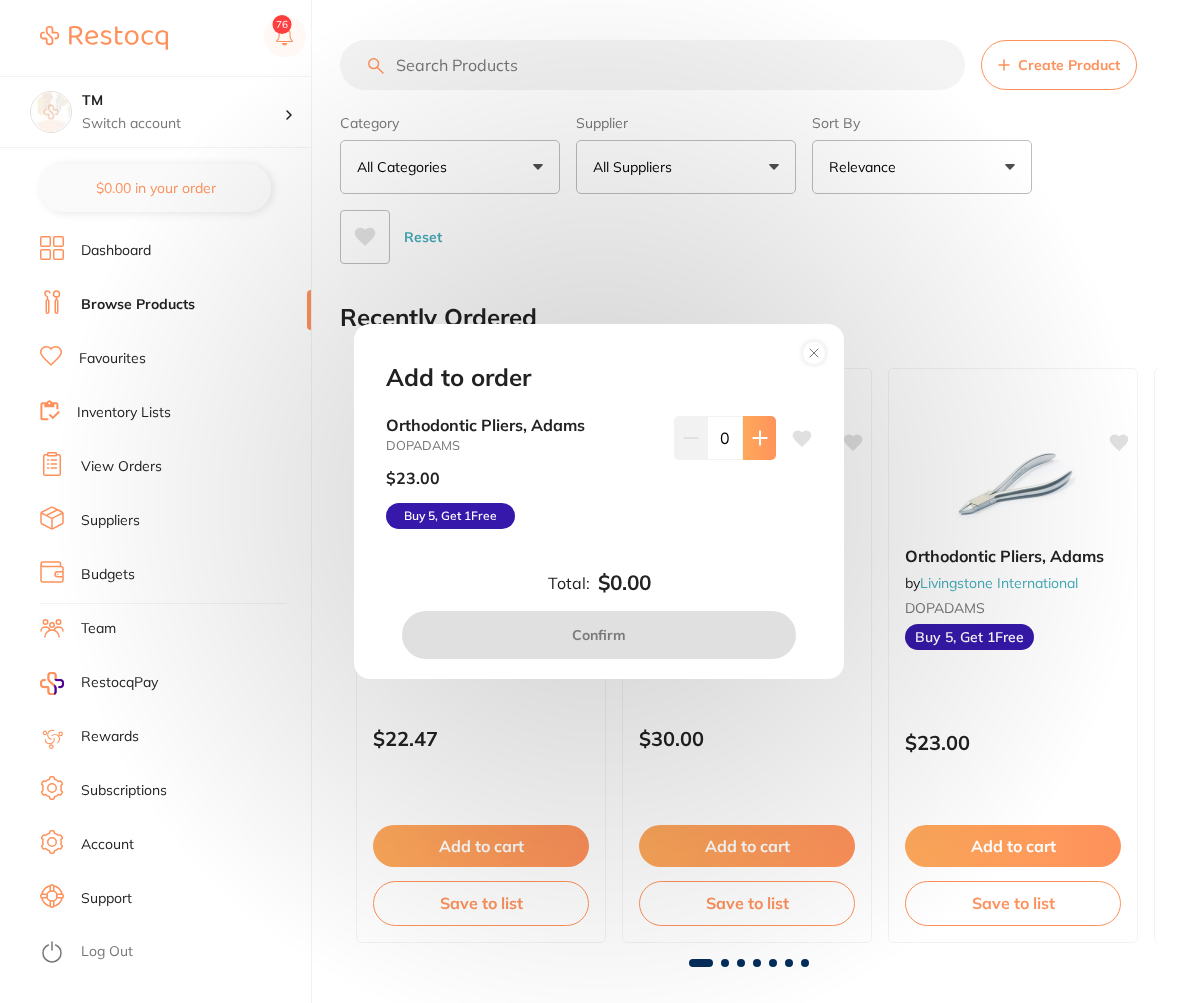 click at bounding box center [759, 438] 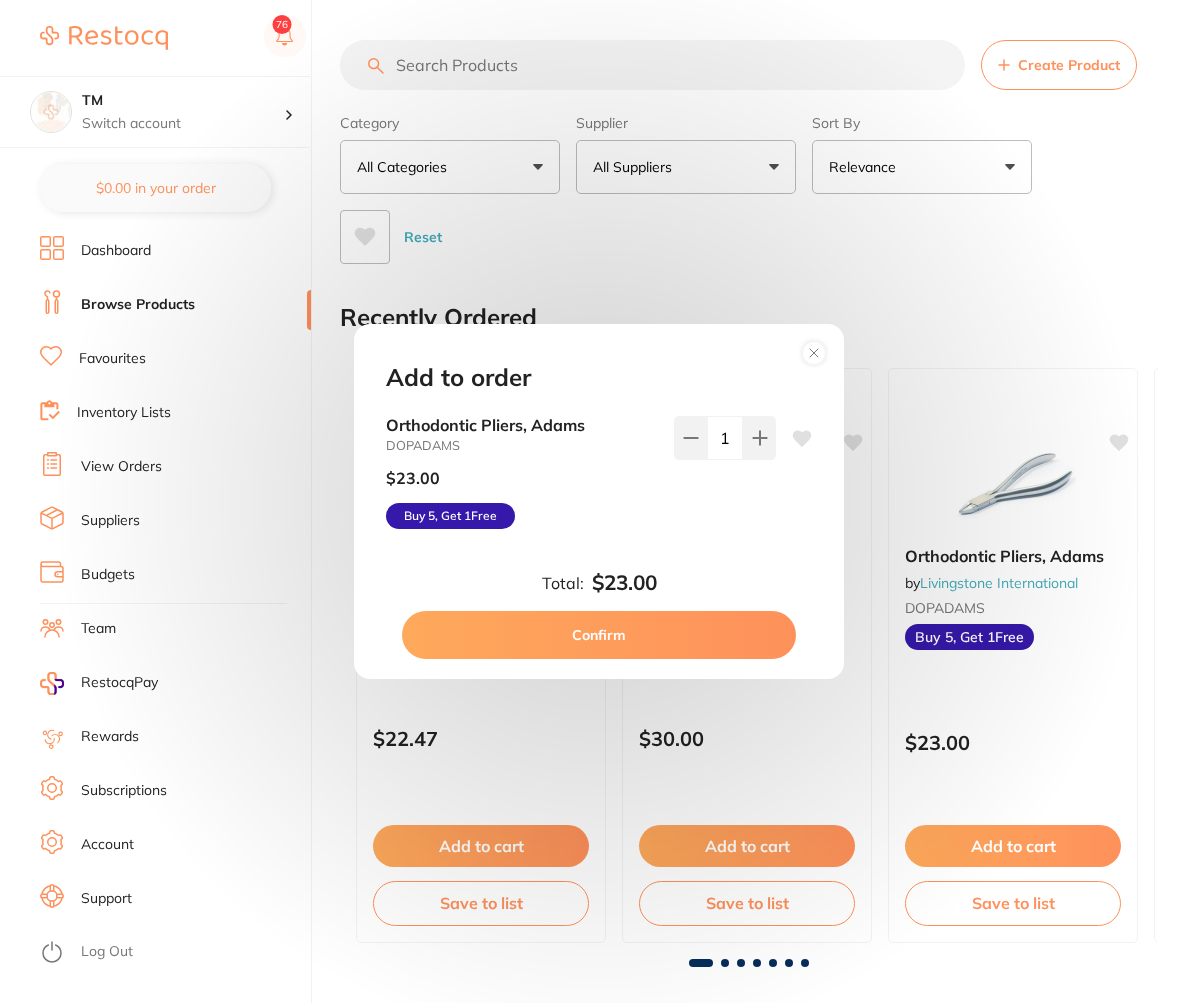 type on "1" 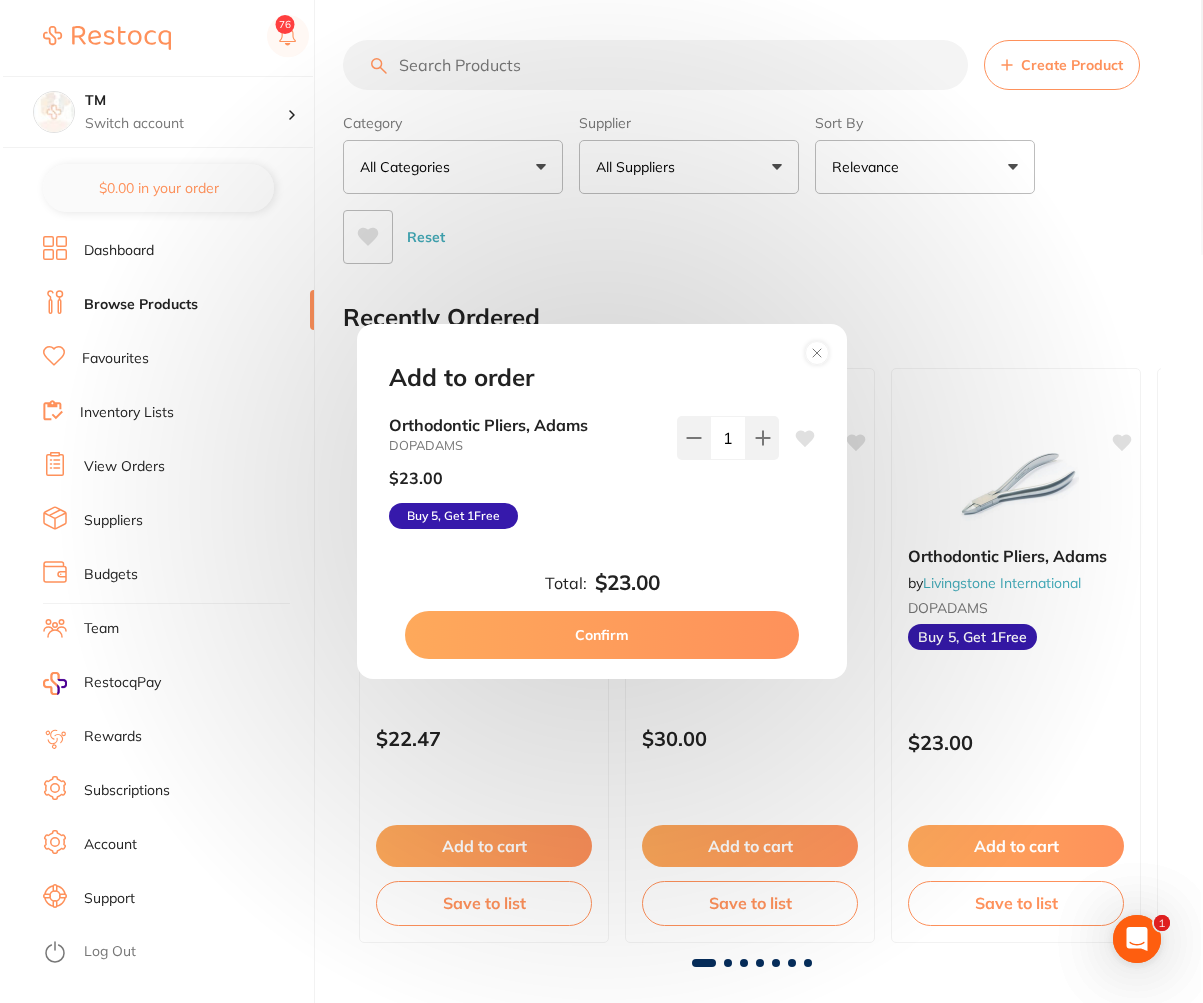 scroll, scrollTop: 0, scrollLeft: 0, axis: both 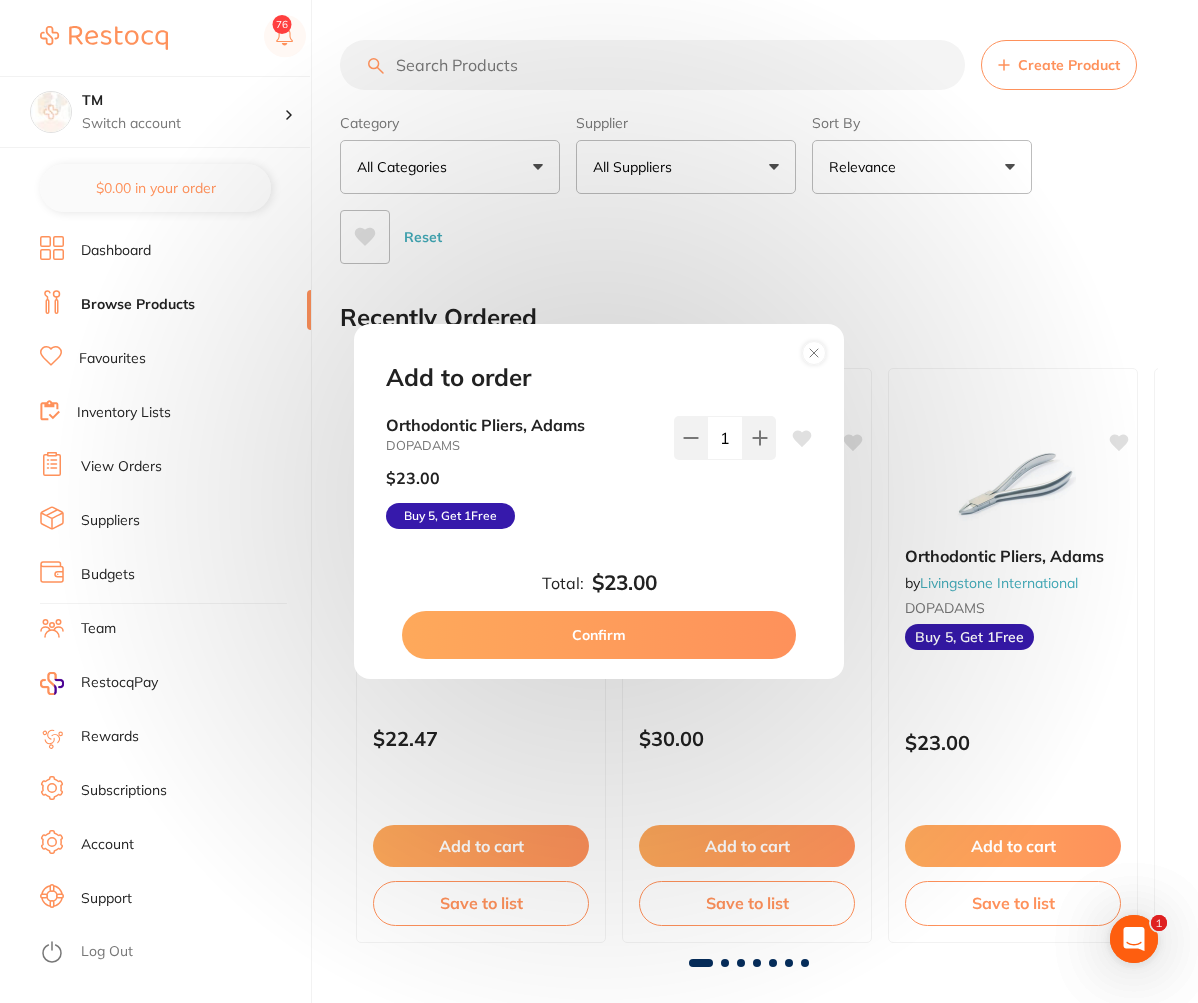 click on "Confirm" at bounding box center [599, 635] 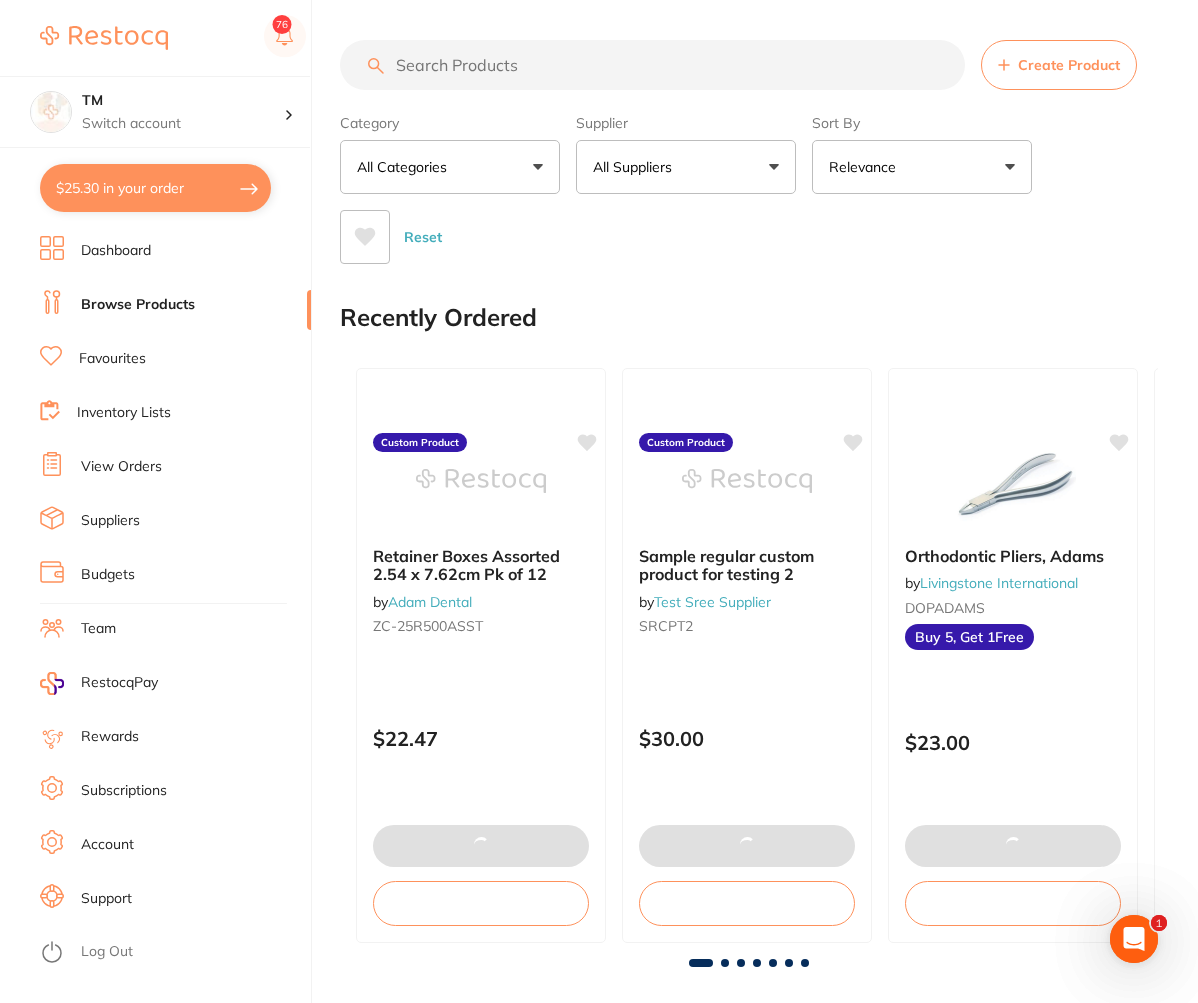 click on "$25.30   in your order" at bounding box center [155, 188] 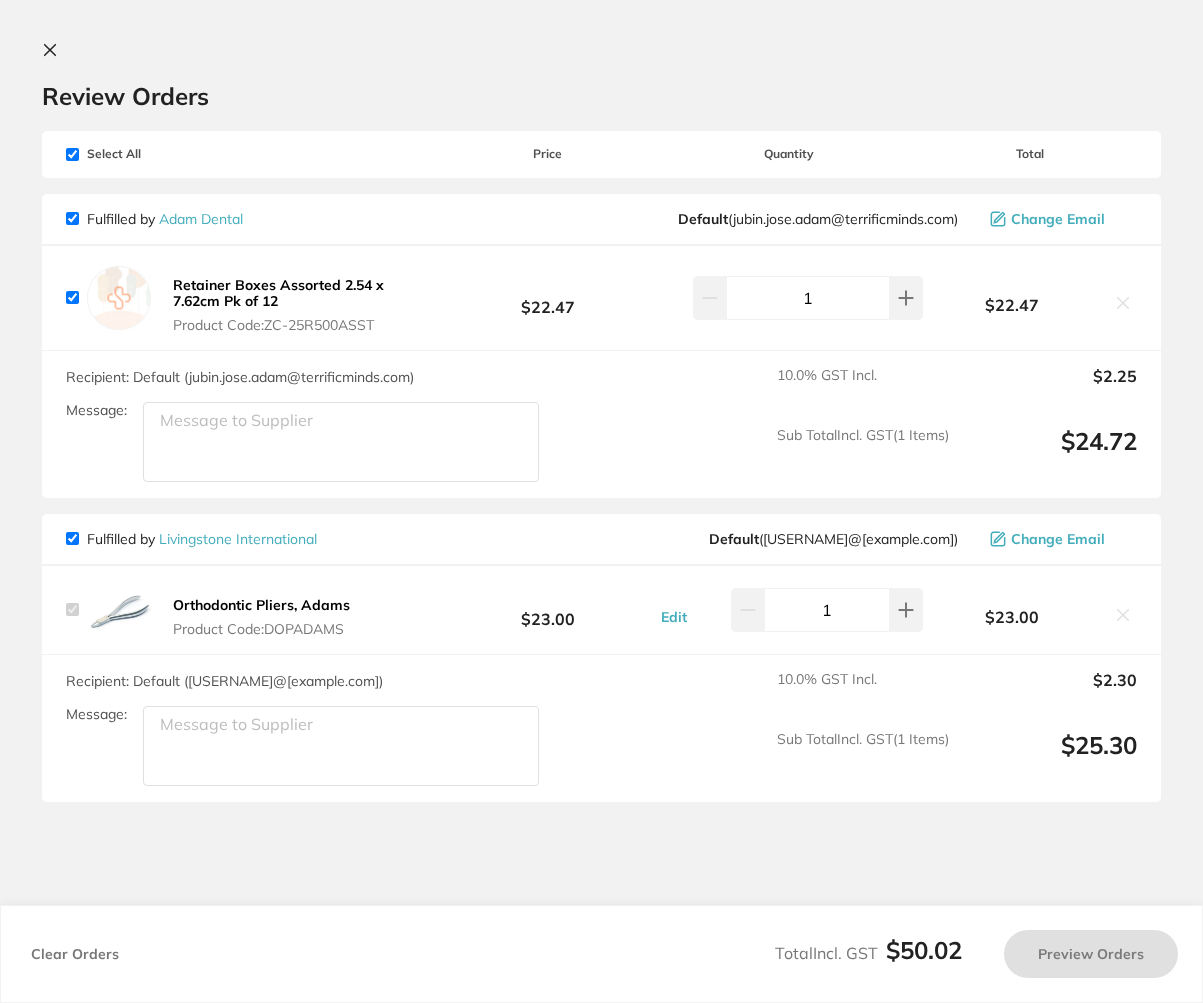 checkbox on "false" 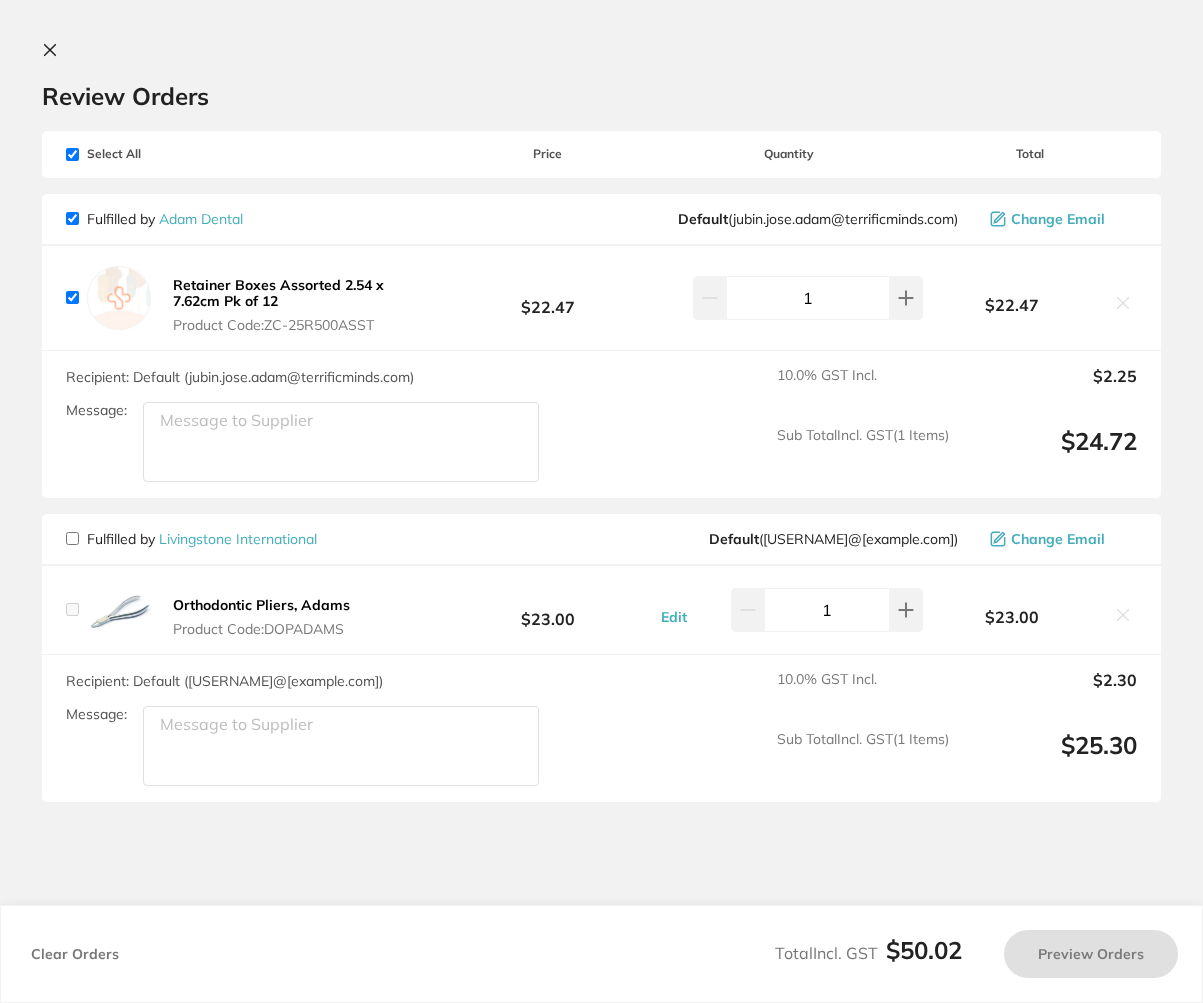 checkbox on "true" 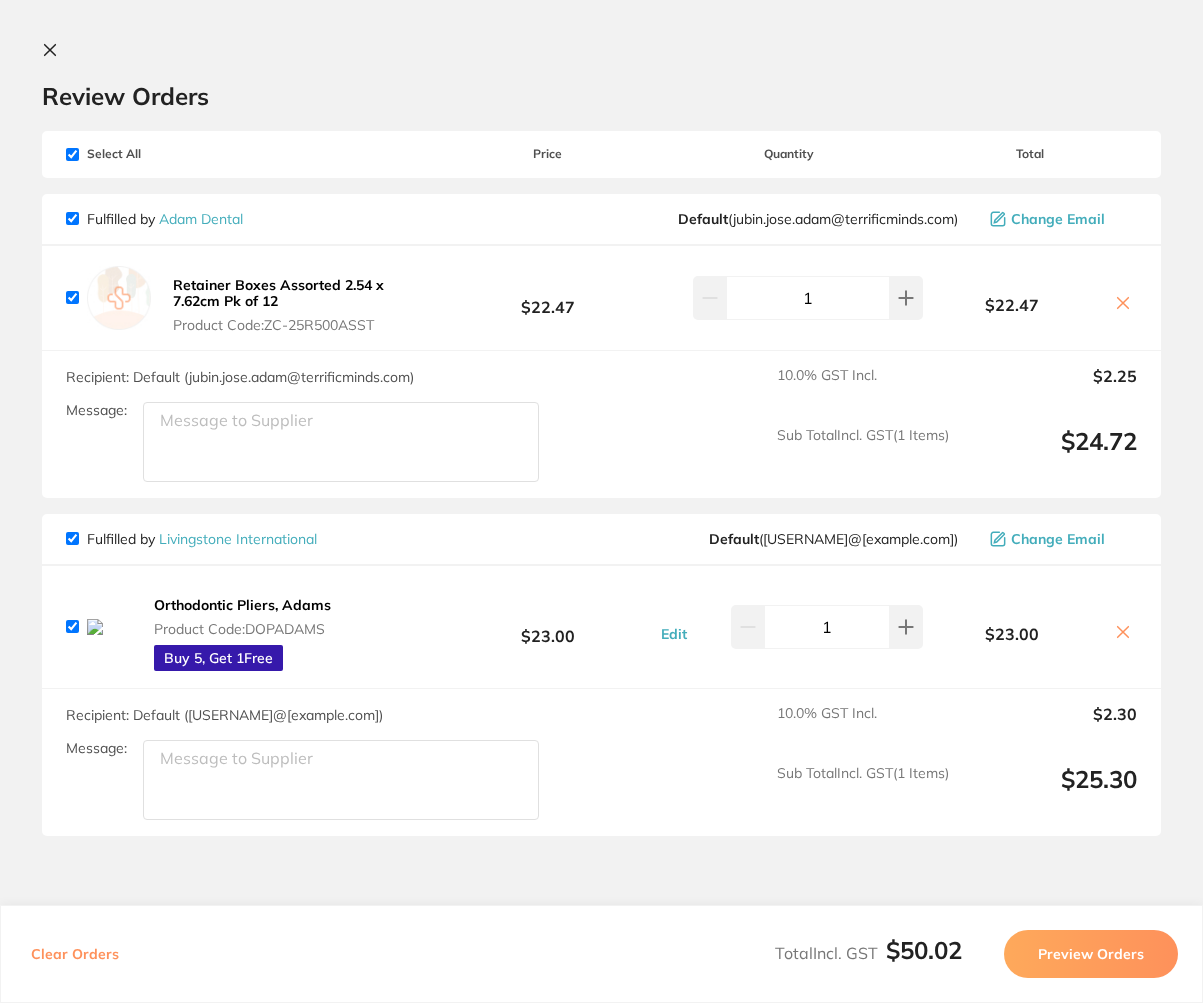 click 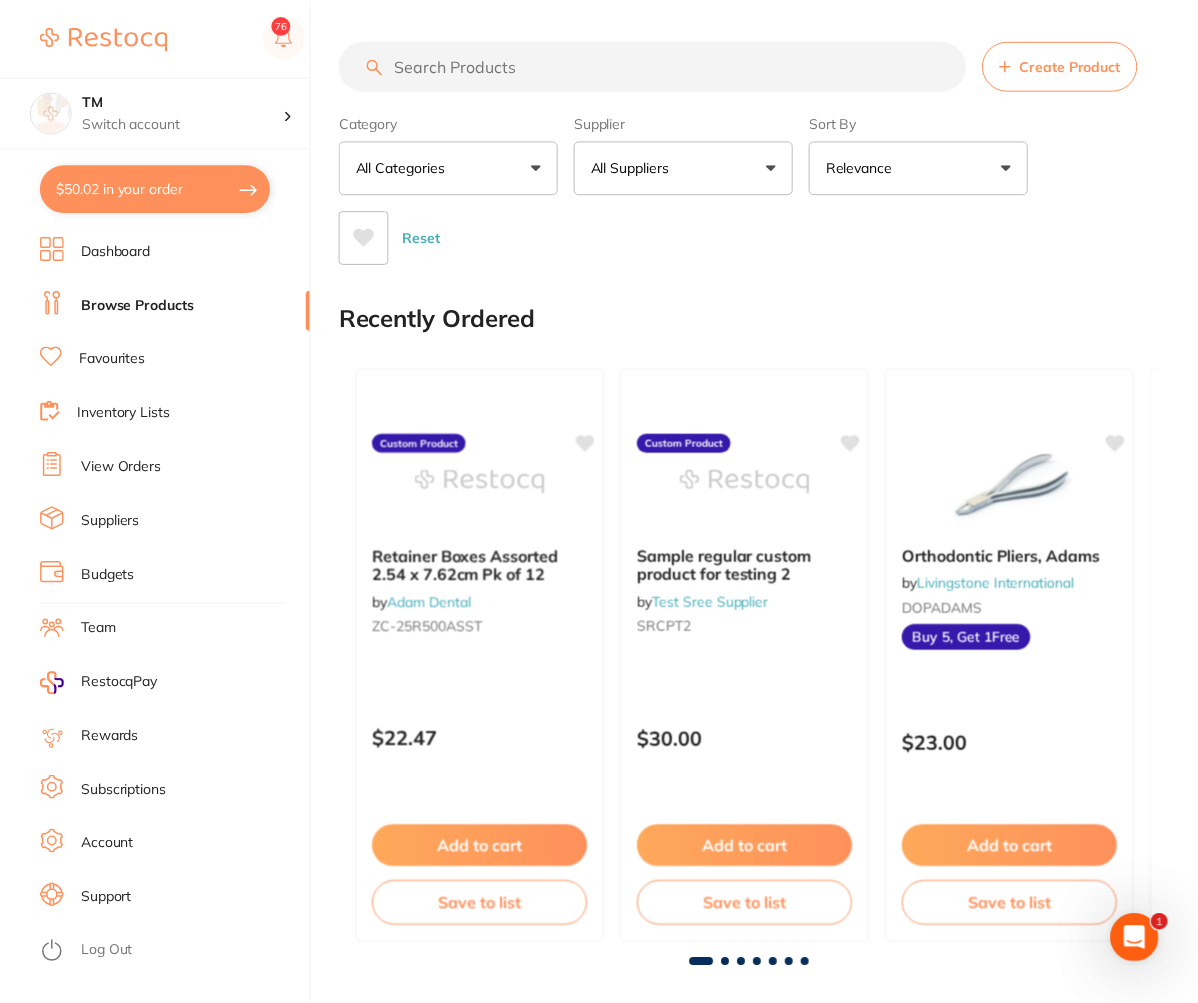 scroll, scrollTop: 12, scrollLeft: 0, axis: vertical 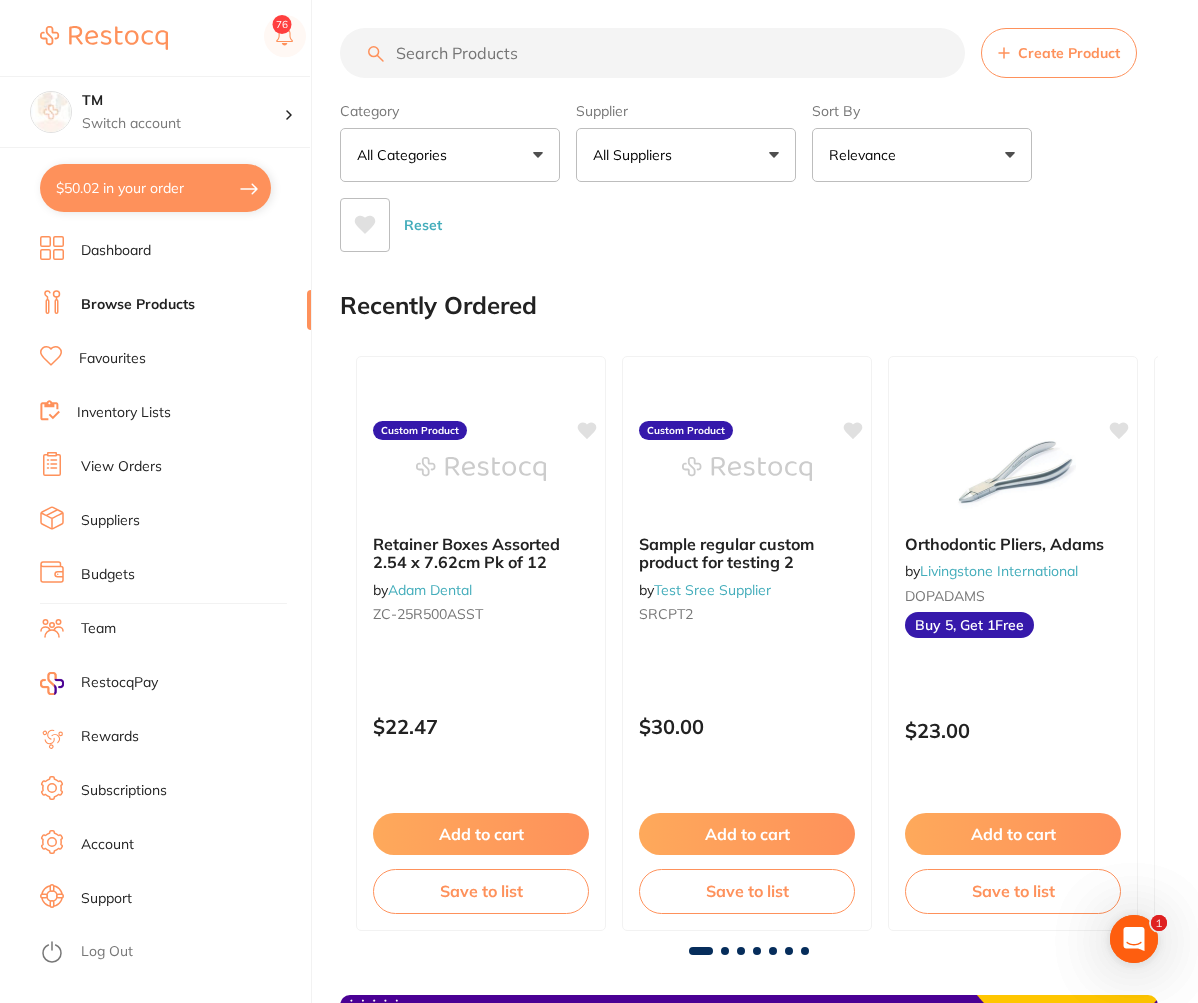 click on "$50.02   in your order" at bounding box center [155, 188] 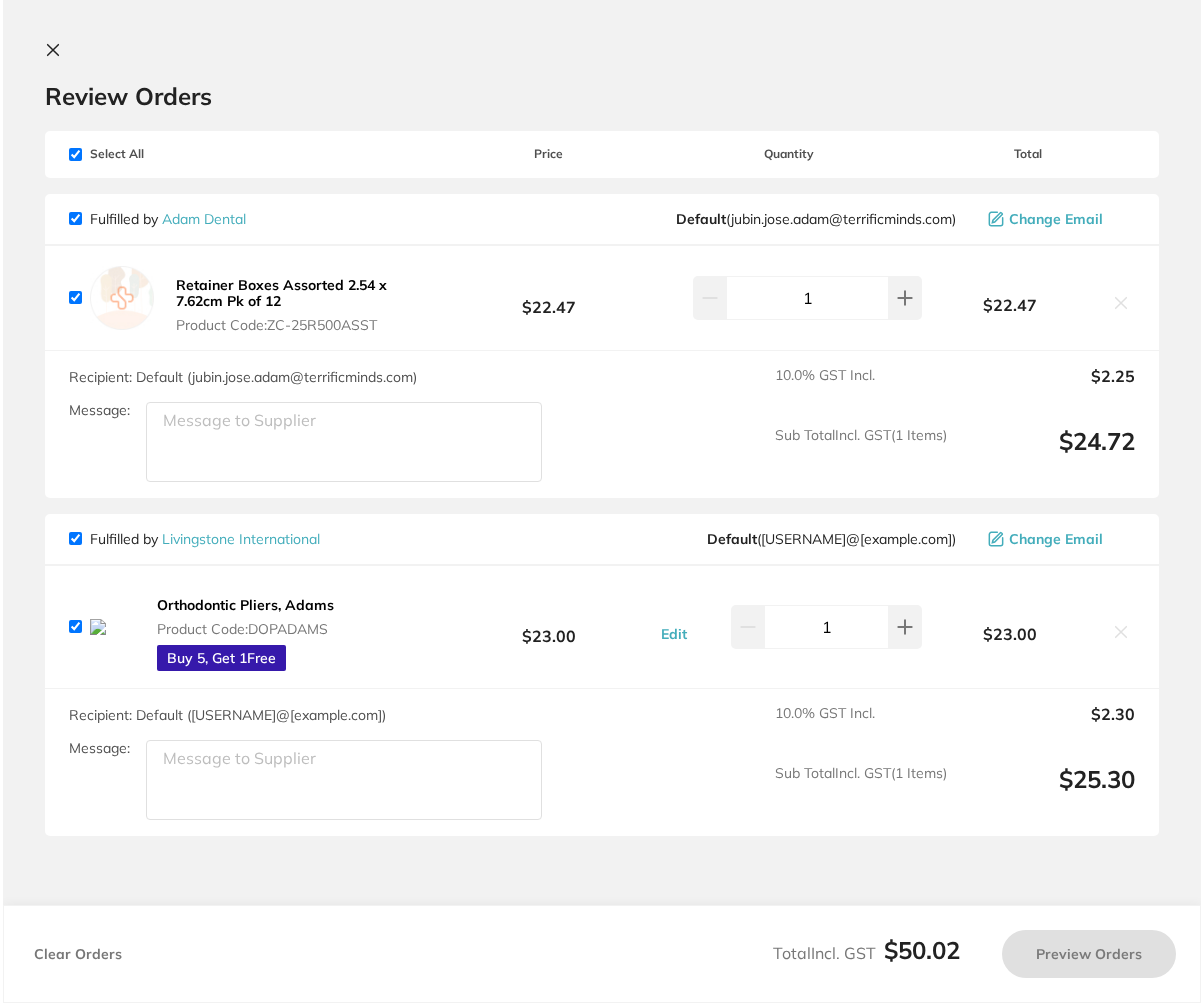 scroll, scrollTop: 0, scrollLeft: 0, axis: both 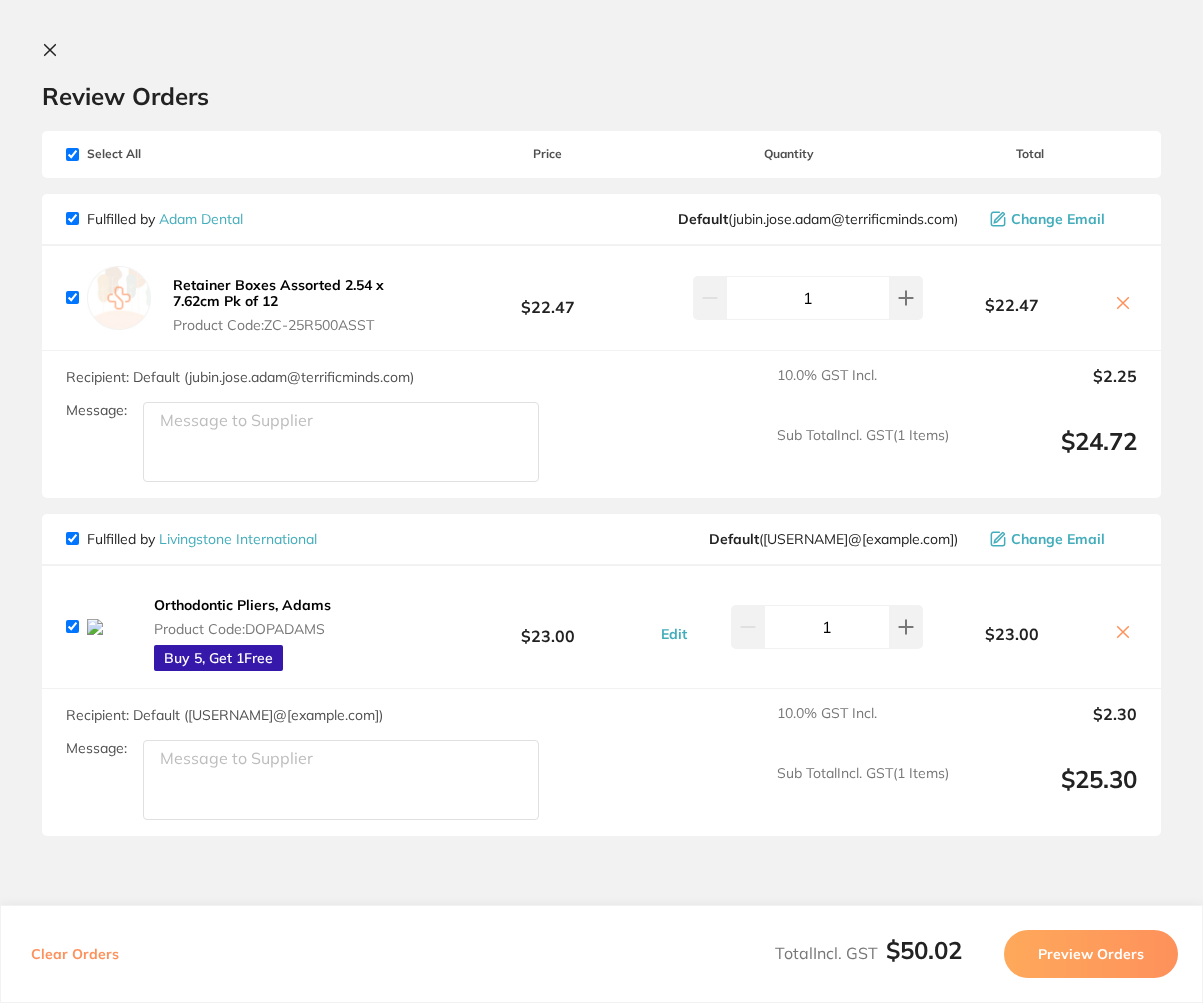 click 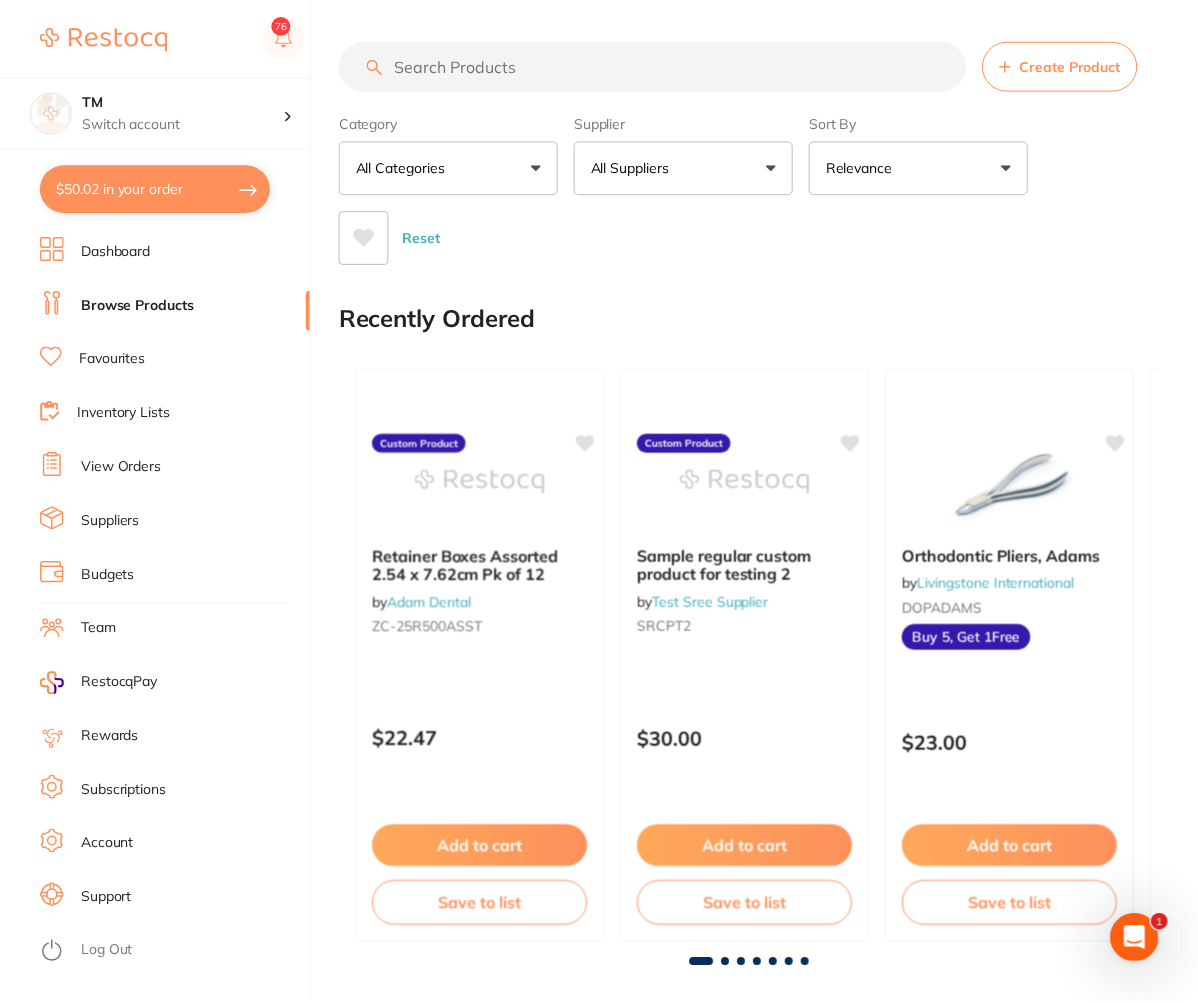 scroll, scrollTop: 12, scrollLeft: 0, axis: vertical 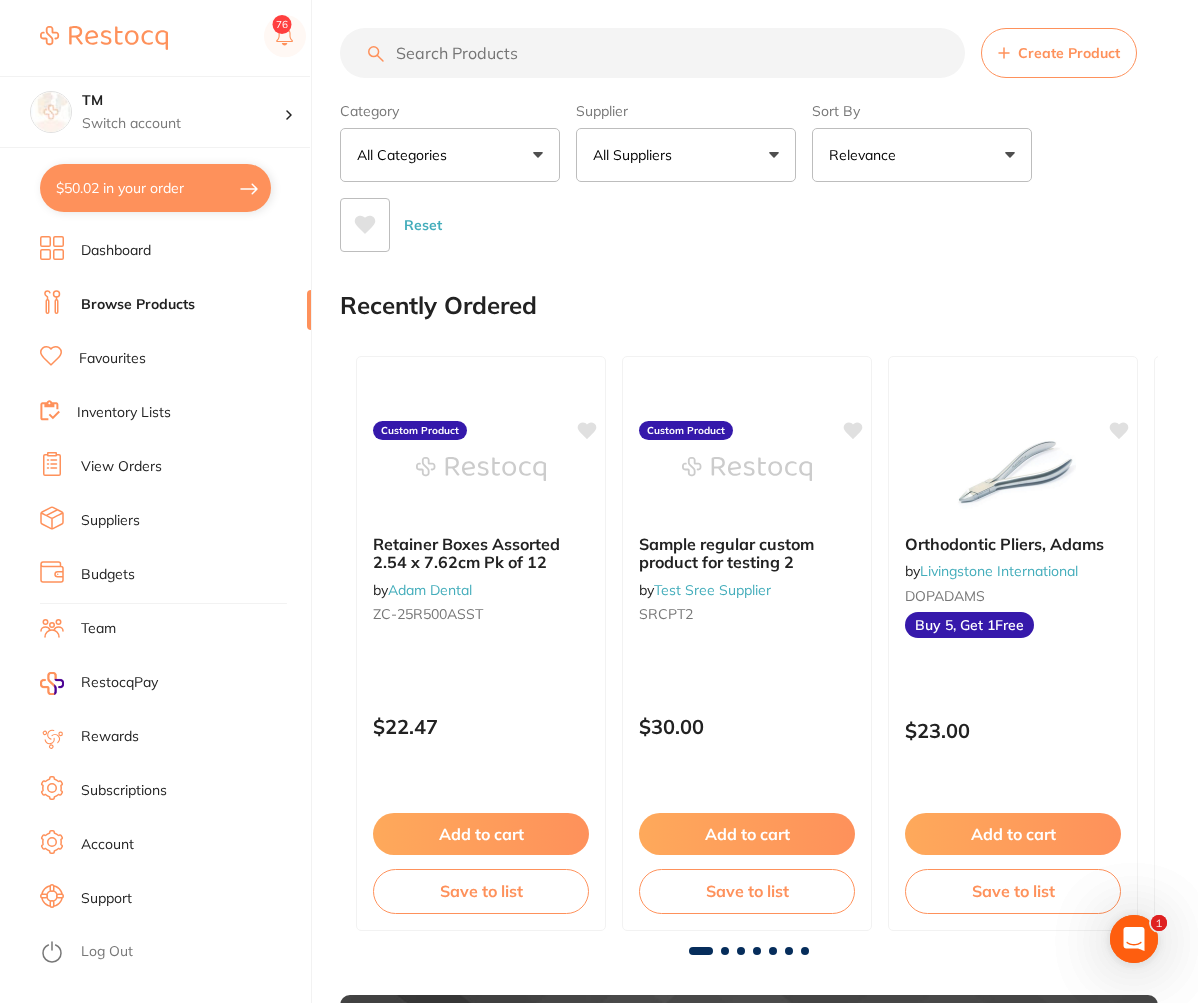 click on "$50.02   in your order" at bounding box center (155, 188) 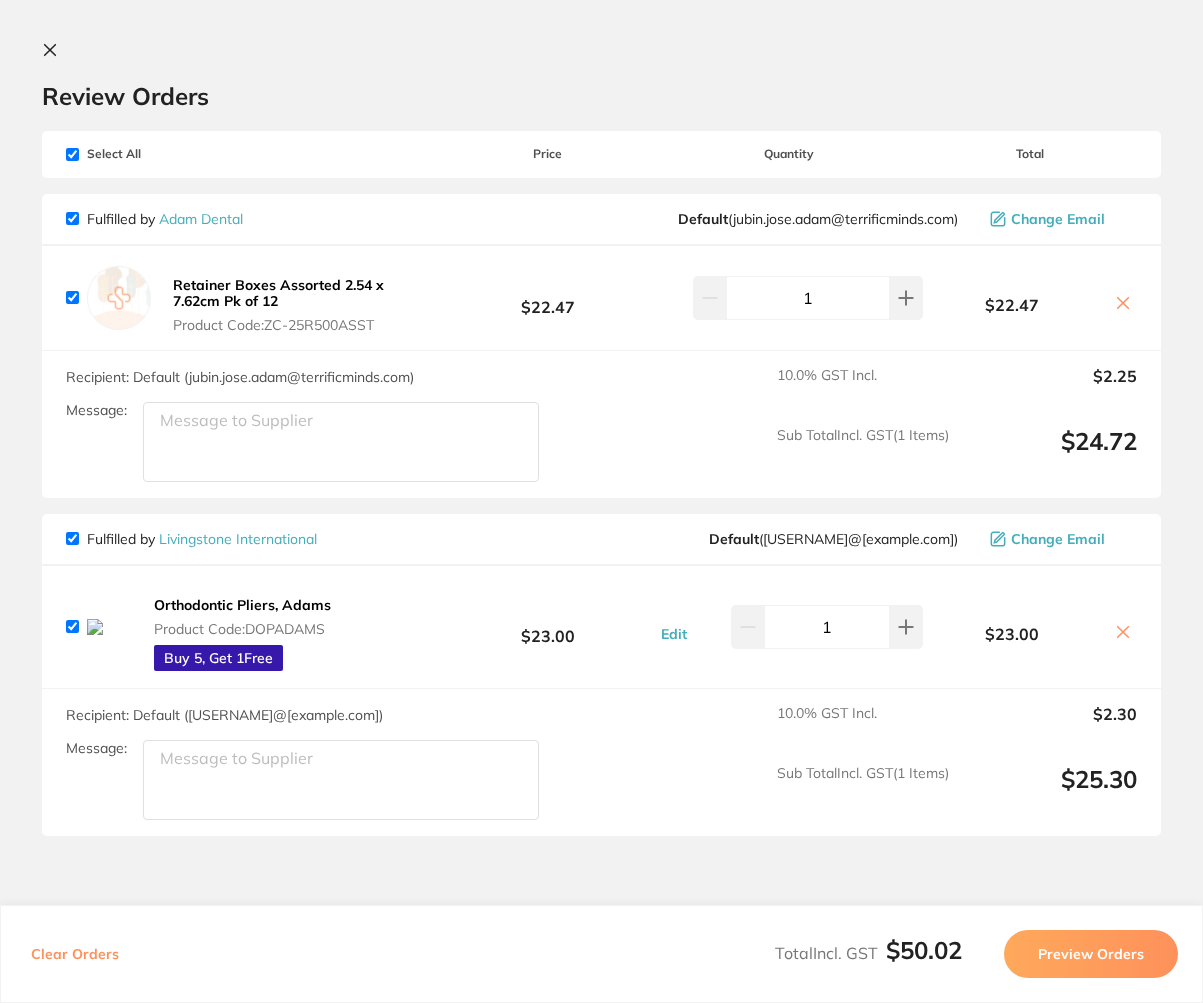 click 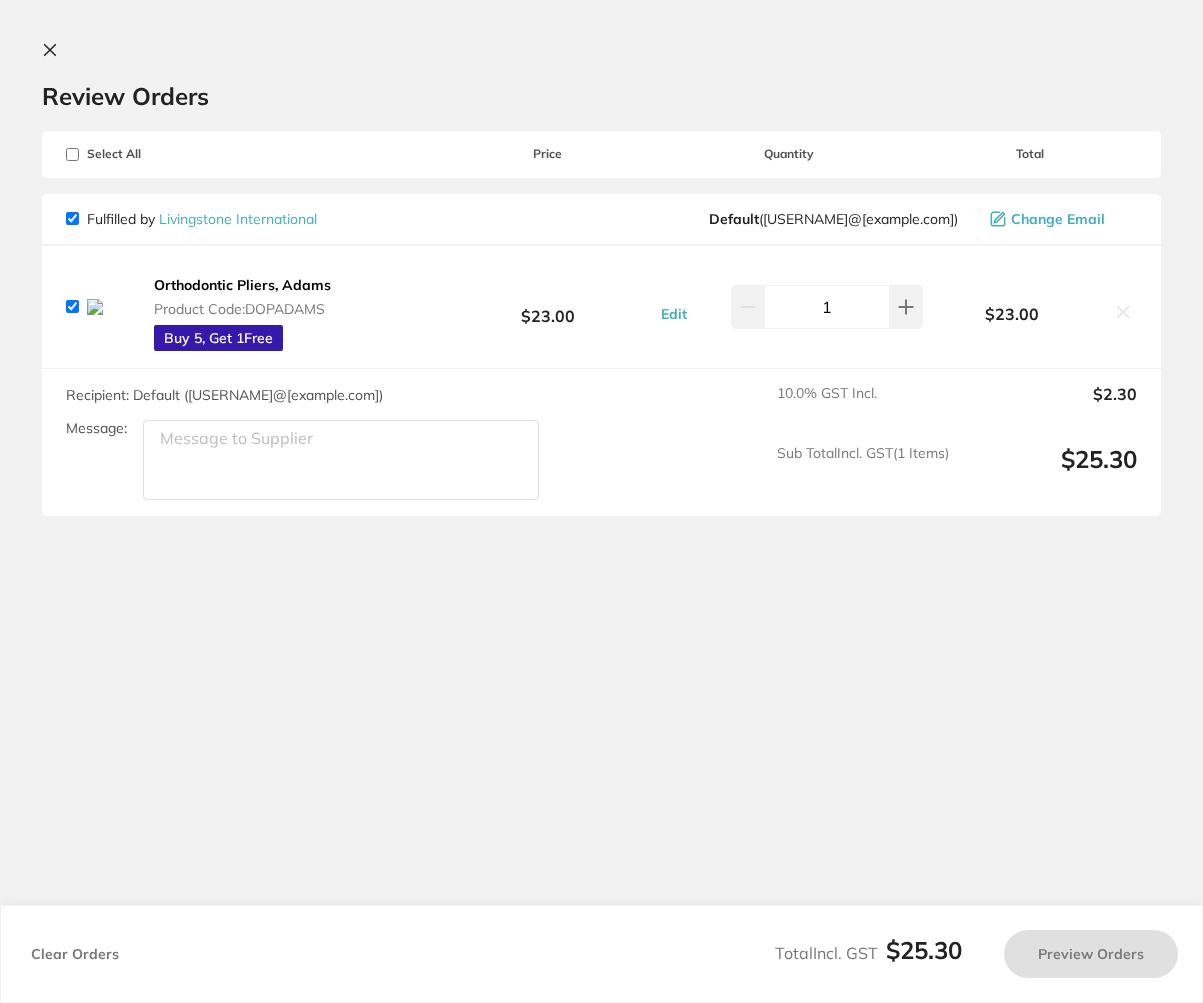 click on "$23.00" at bounding box center [1030, 306] 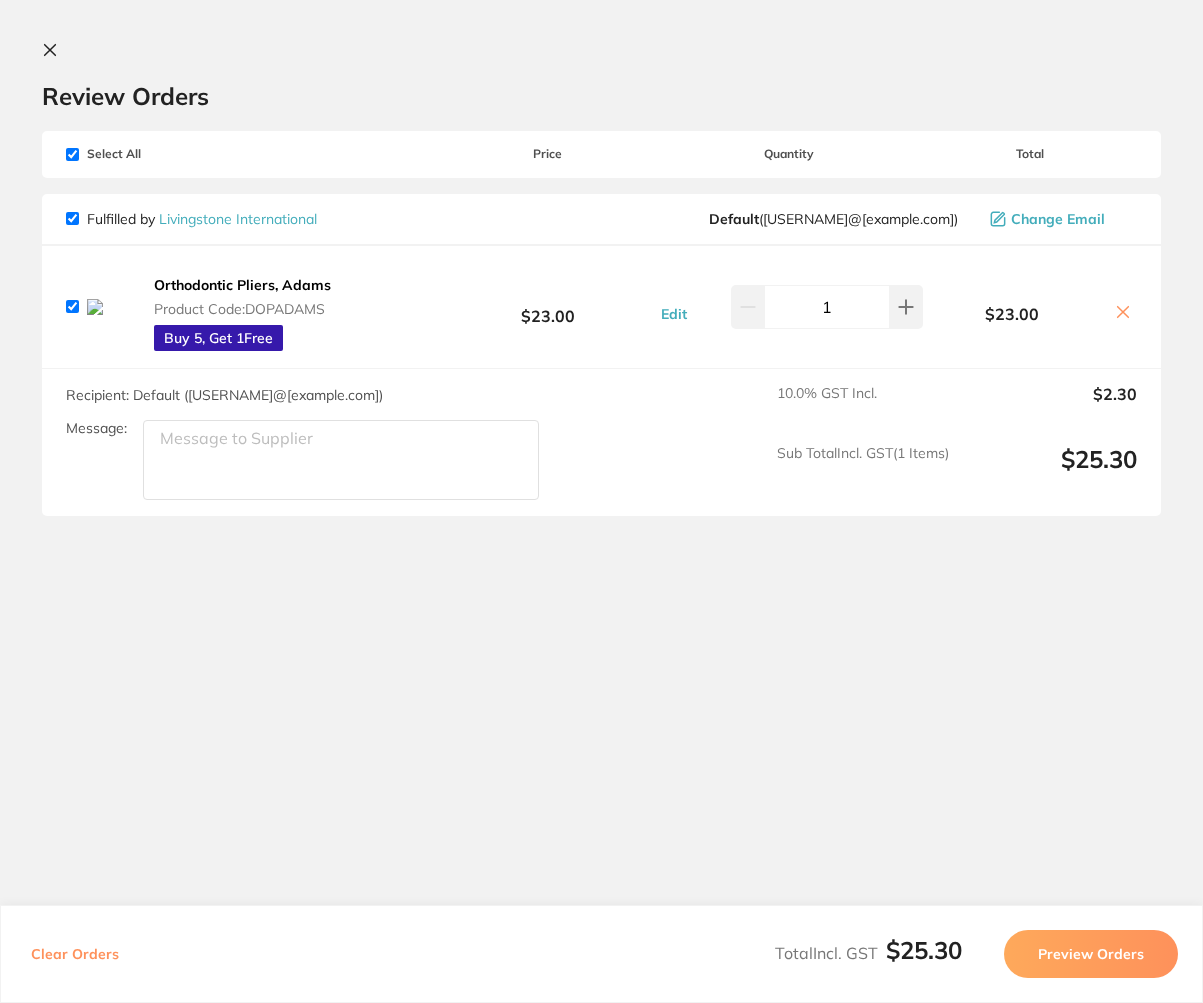 click 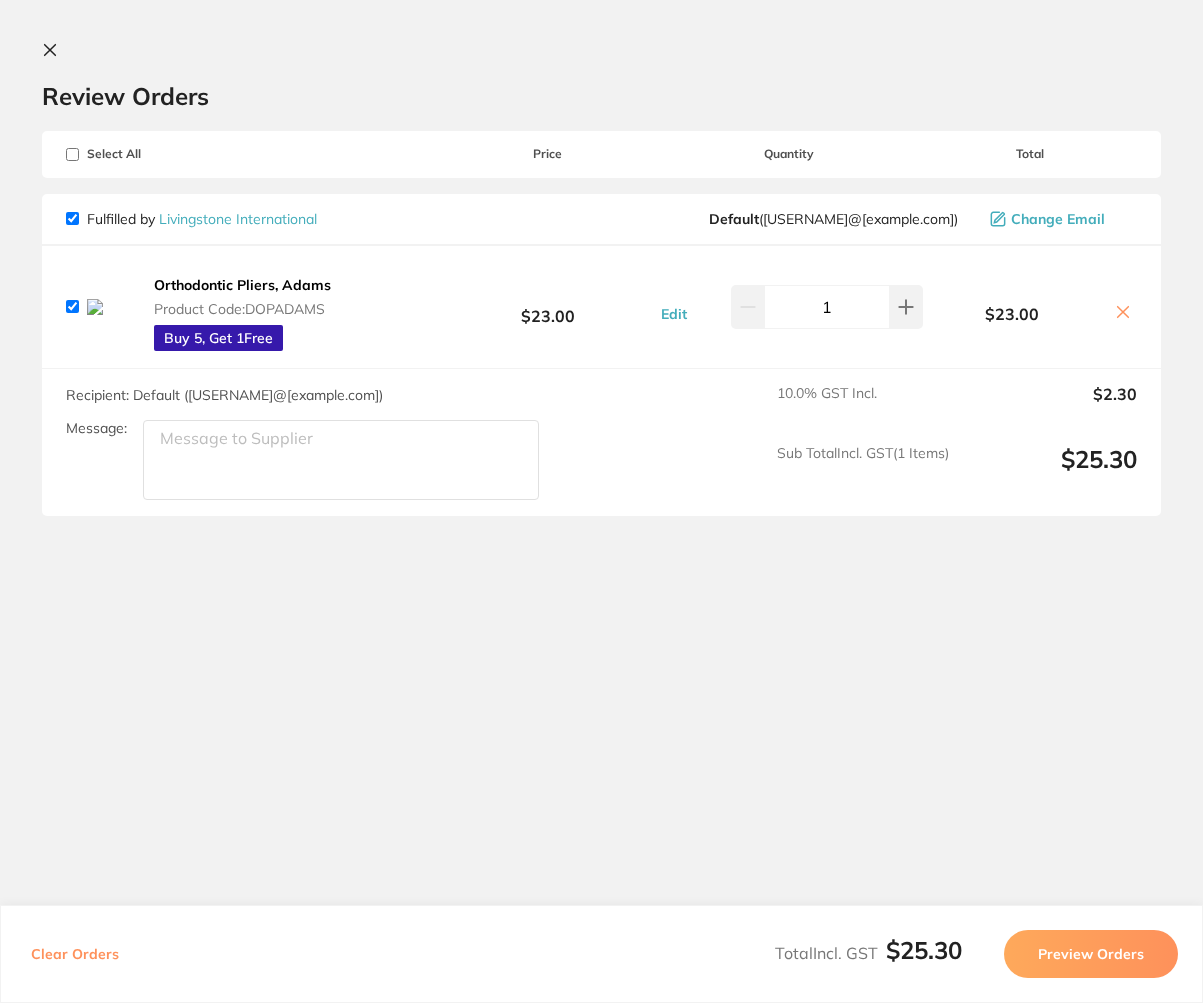 checkbox on "false" 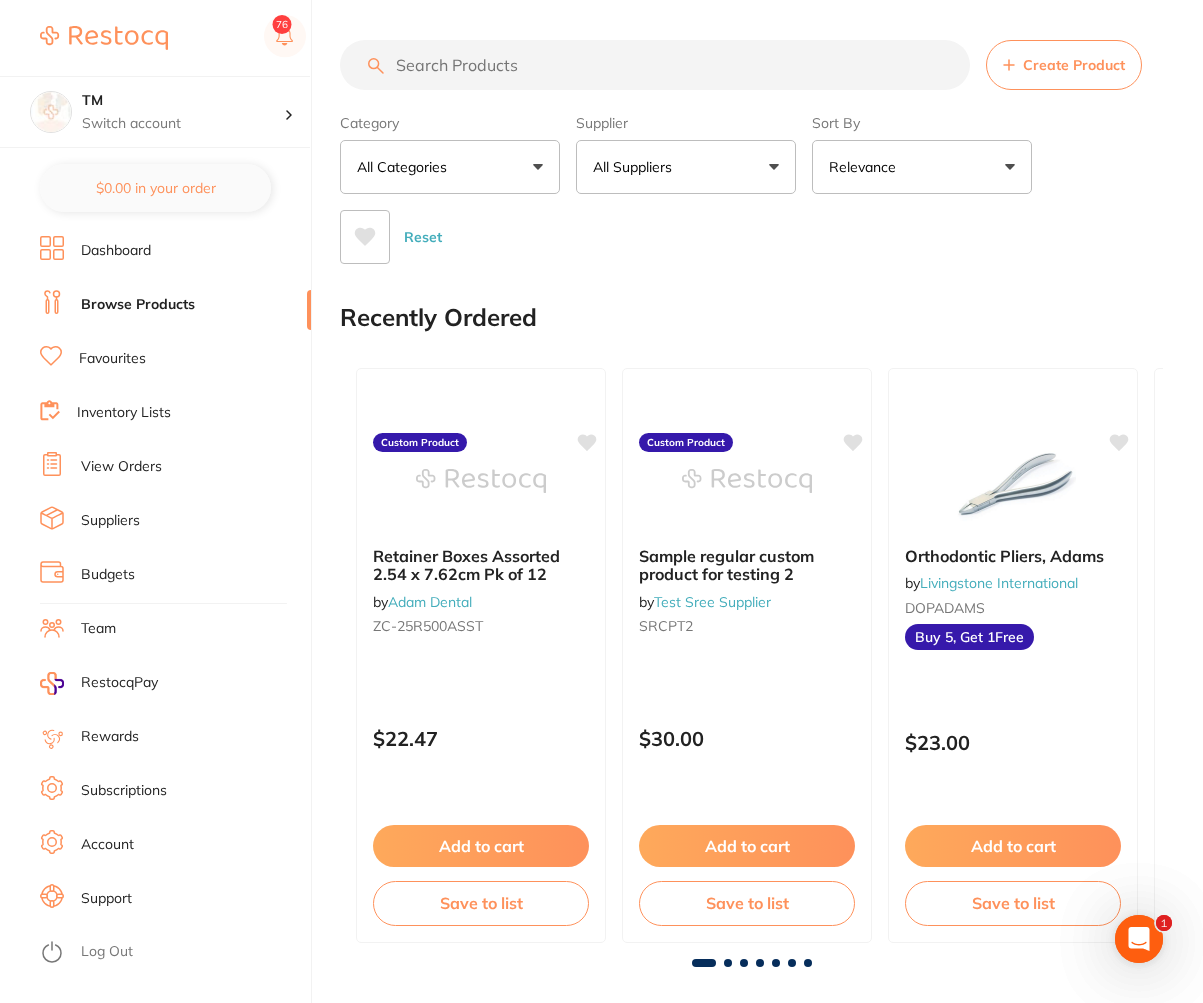 click at bounding box center (104, 38) 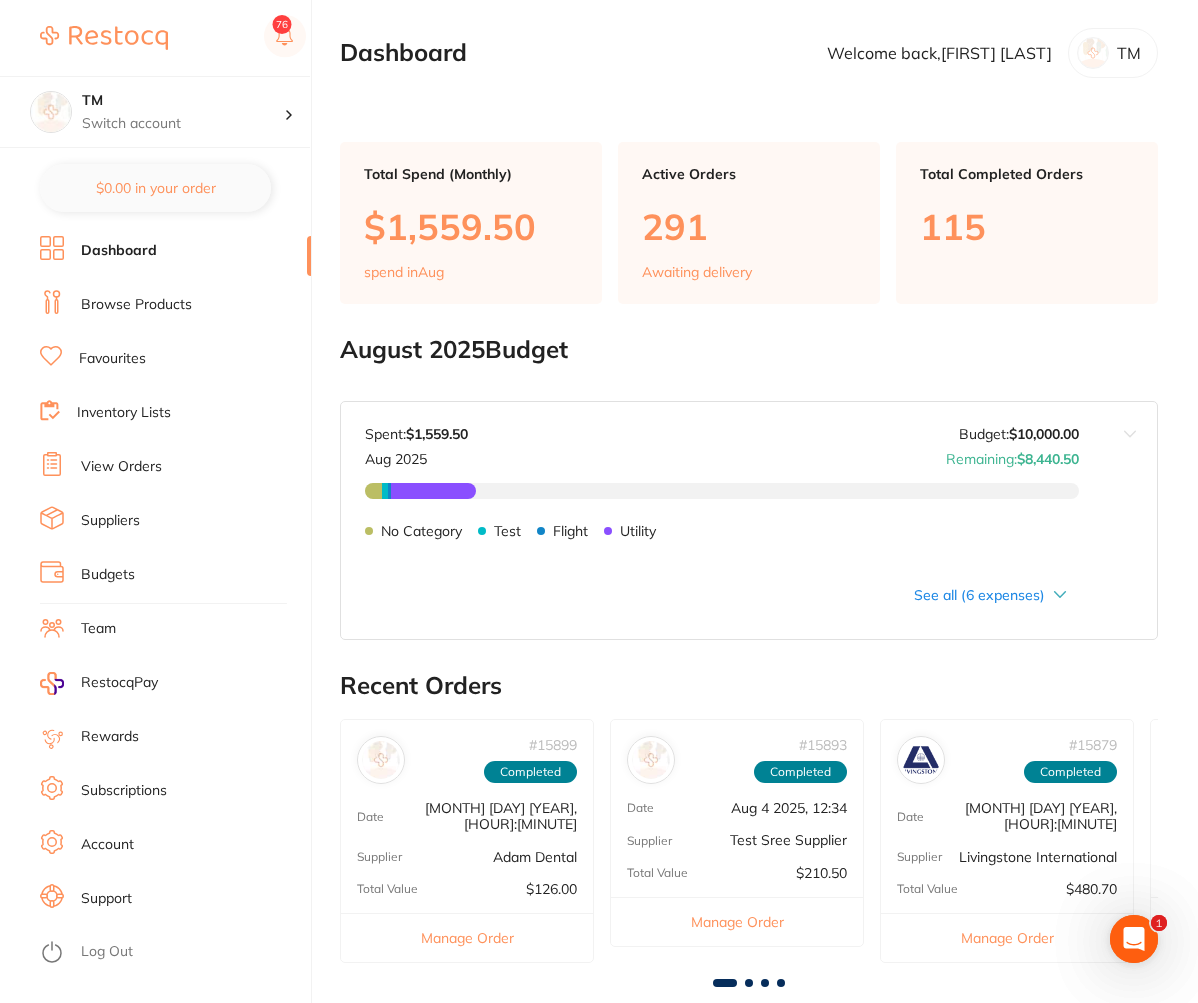 scroll, scrollTop: 0, scrollLeft: 0, axis: both 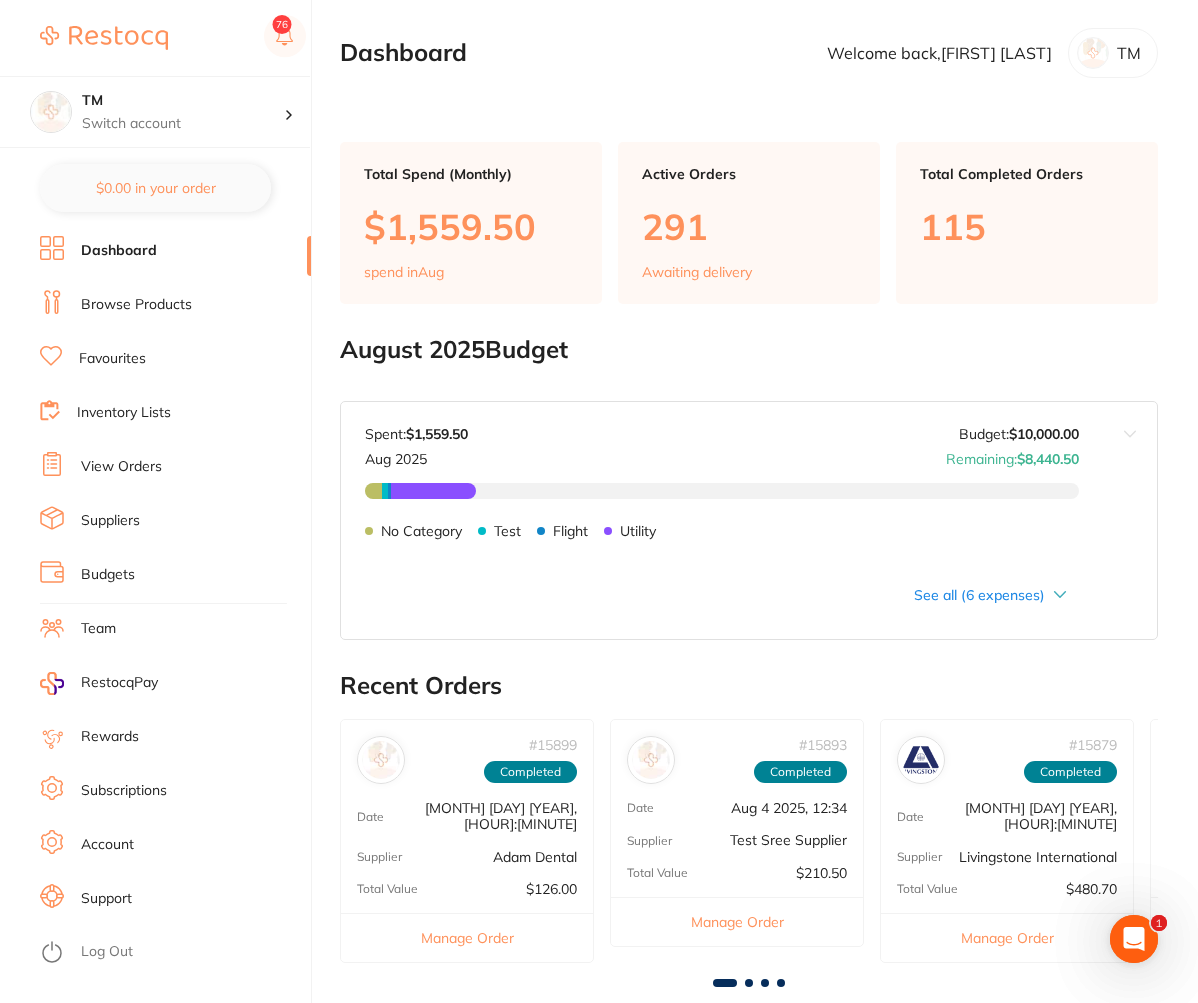 click on "Browse Products" at bounding box center (175, 305) 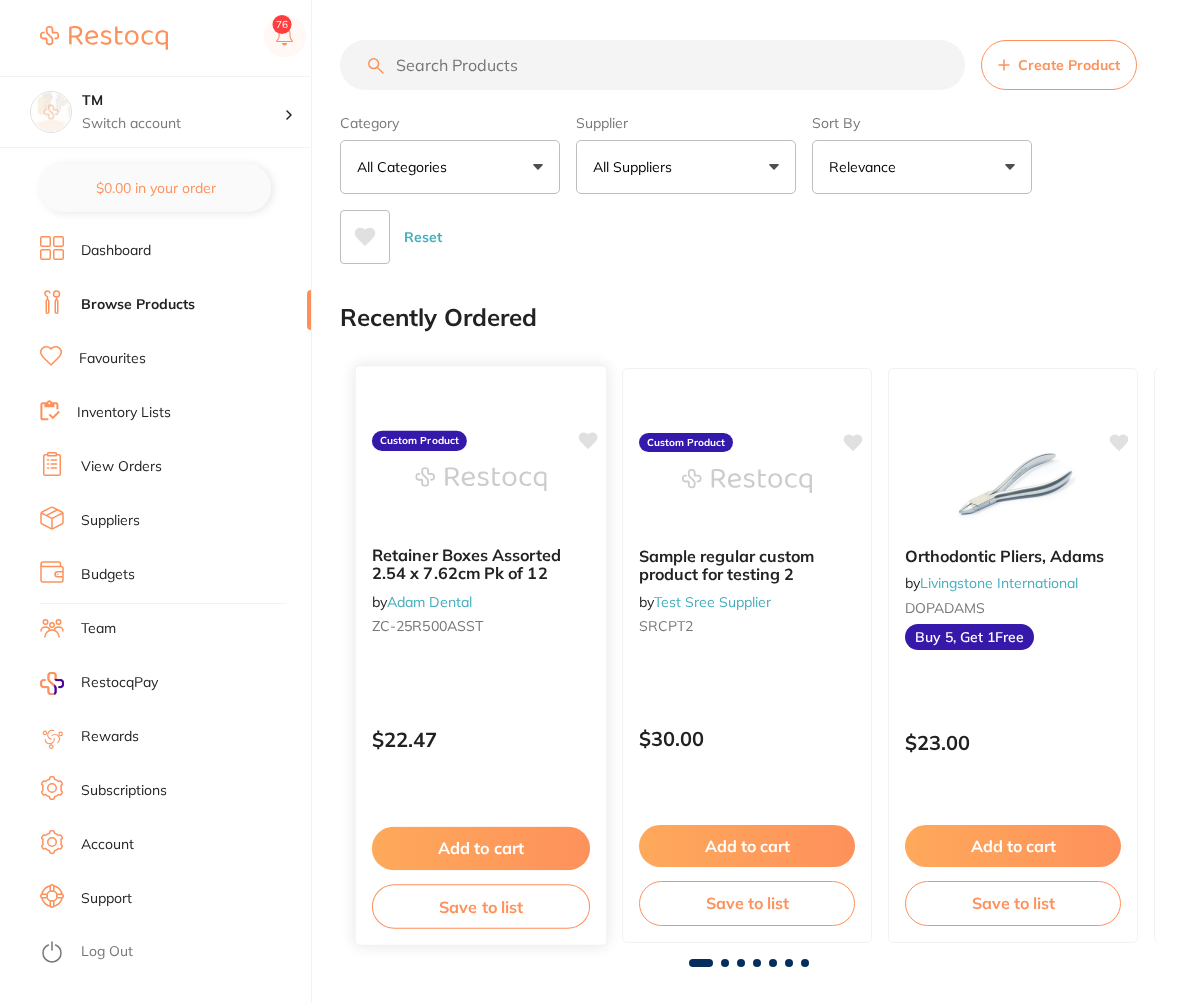 click on "Add to cart" at bounding box center [481, 848] 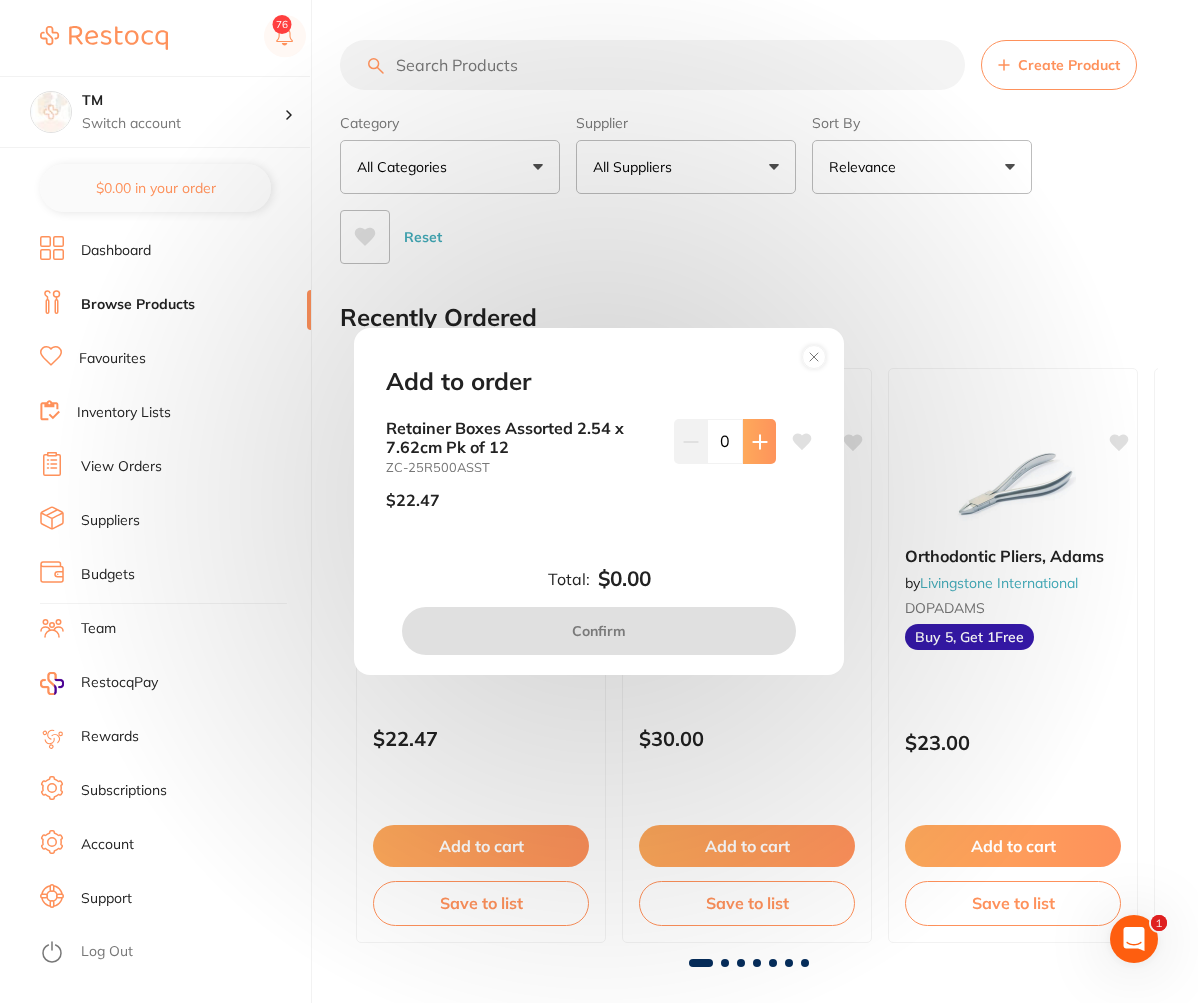 click on "0" at bounding box center (725, 441) 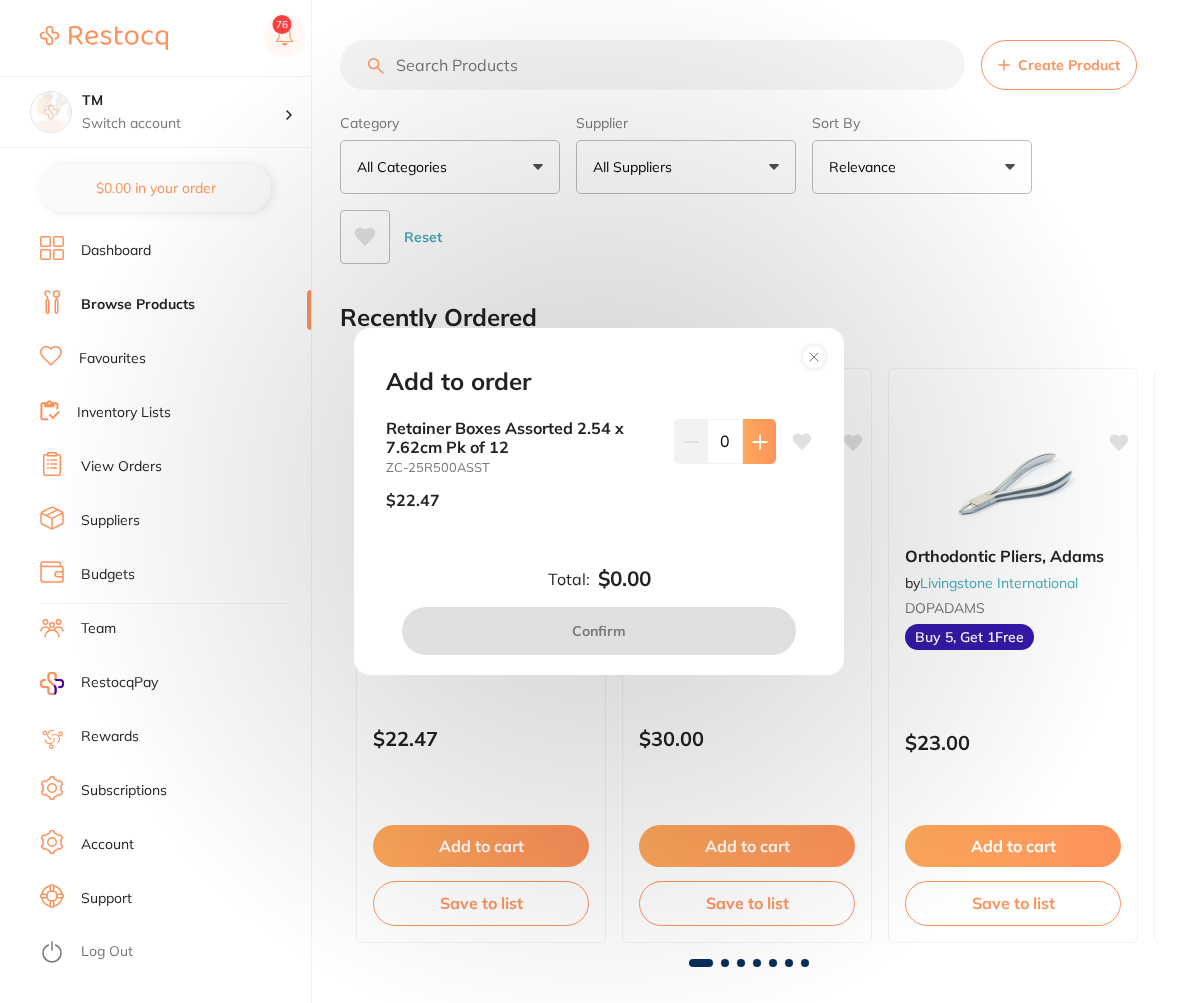 click 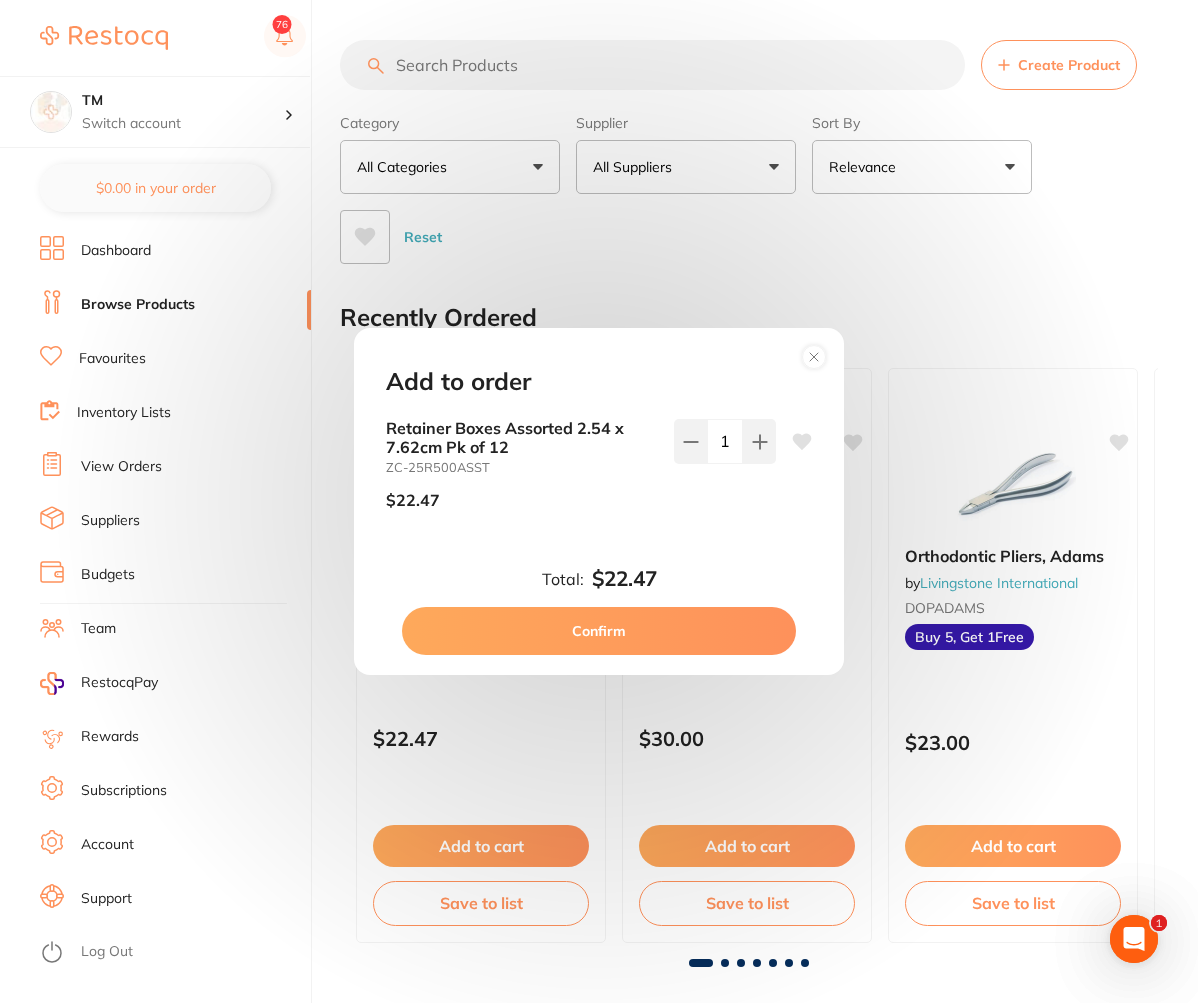 scroll, scrollTop: 0, scrollLeft: 0, axis: both 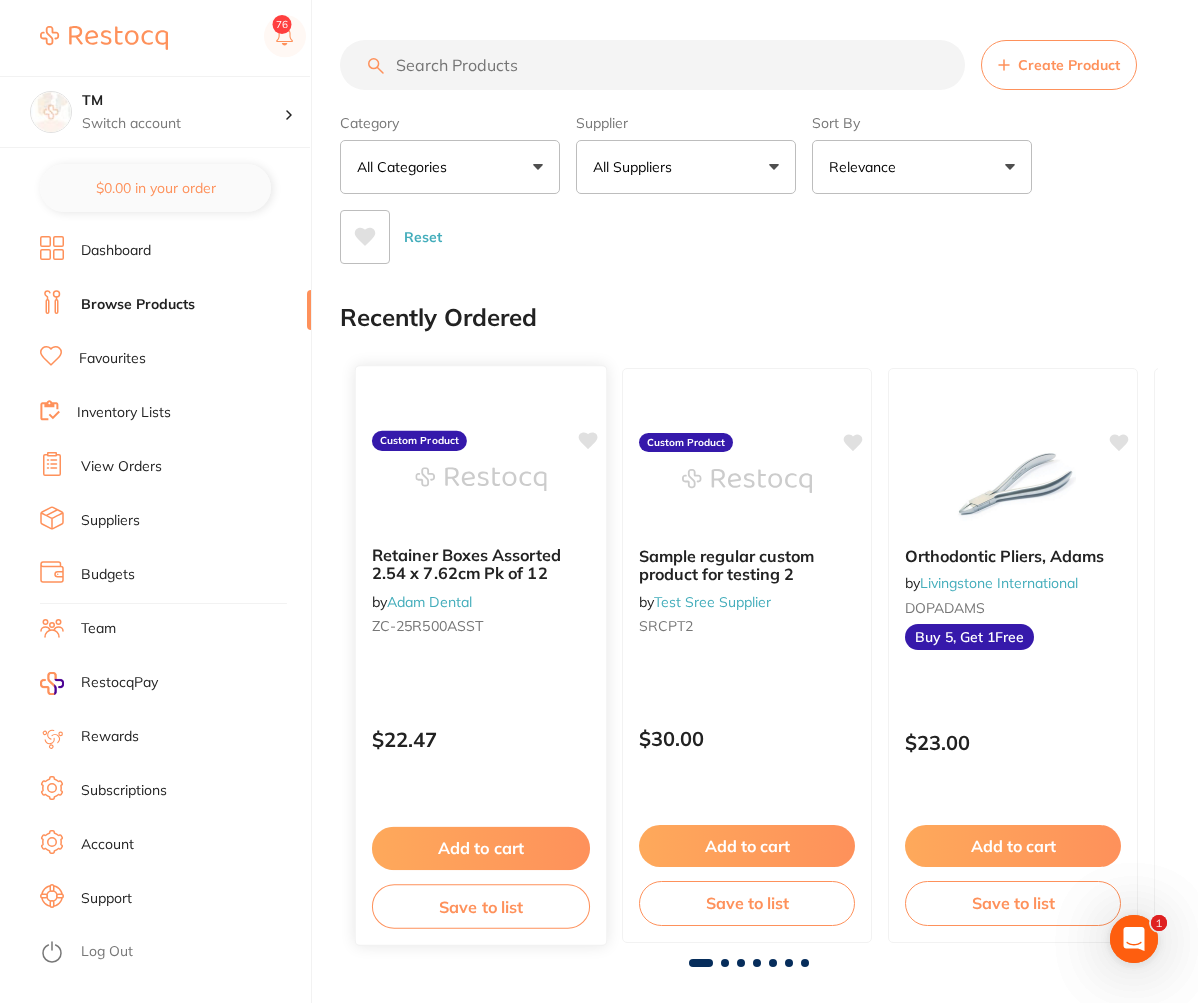 click on "Add to cart" at bounding box center [481, 848] 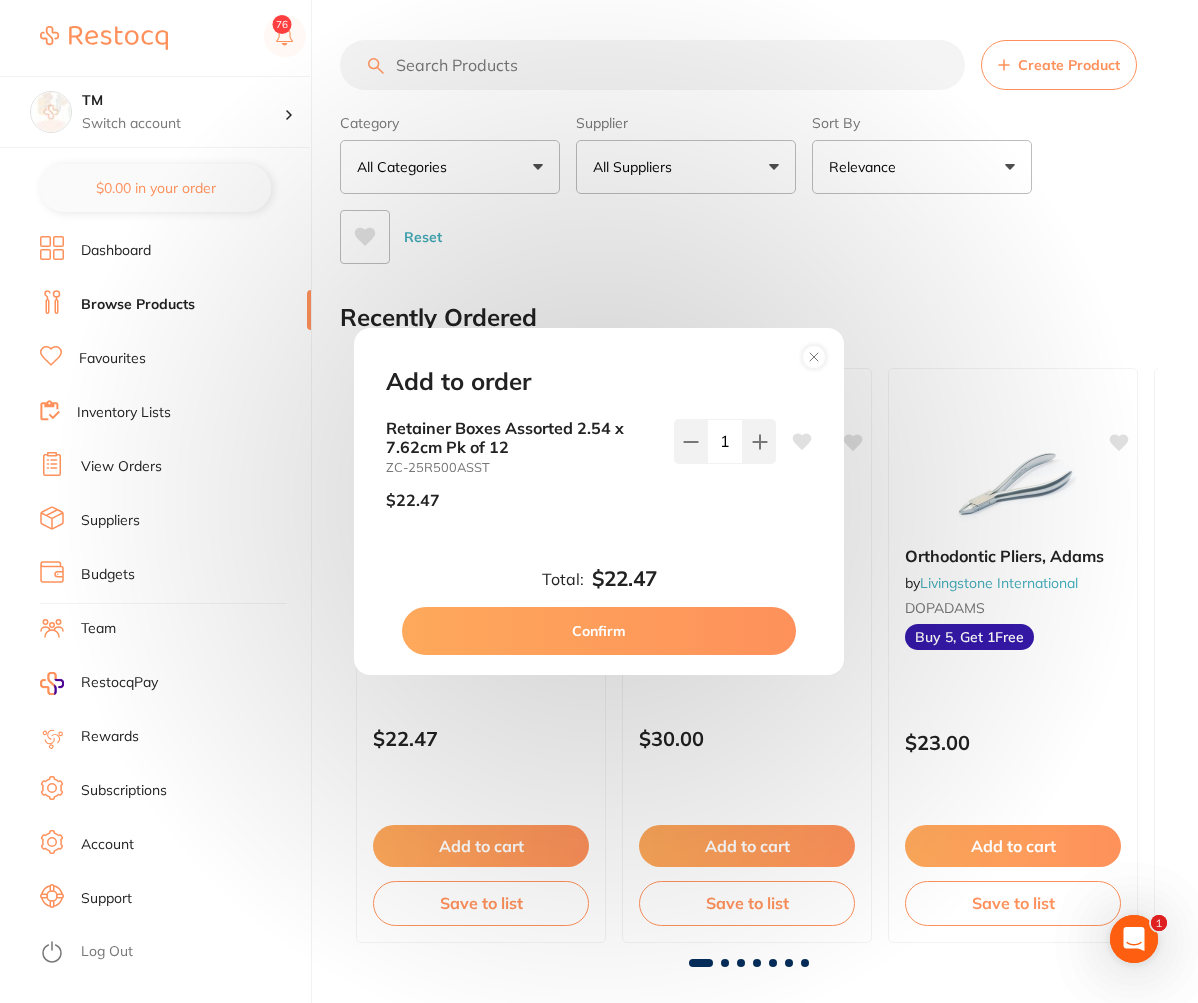 scroll, scrollTop: 0, scrollLeft: 0, axis: both 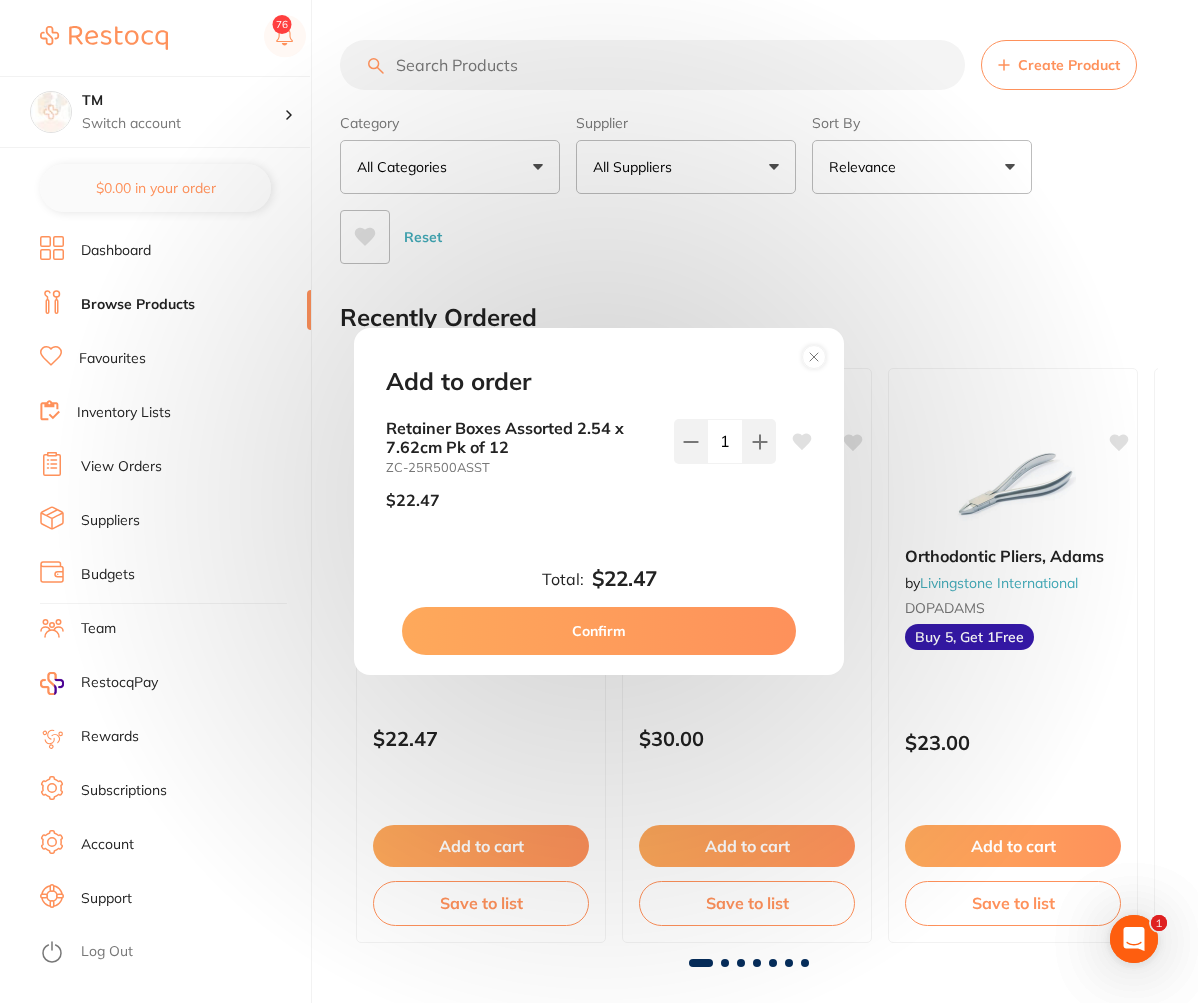 click on "Confirm" at bounding box center [599, 631] 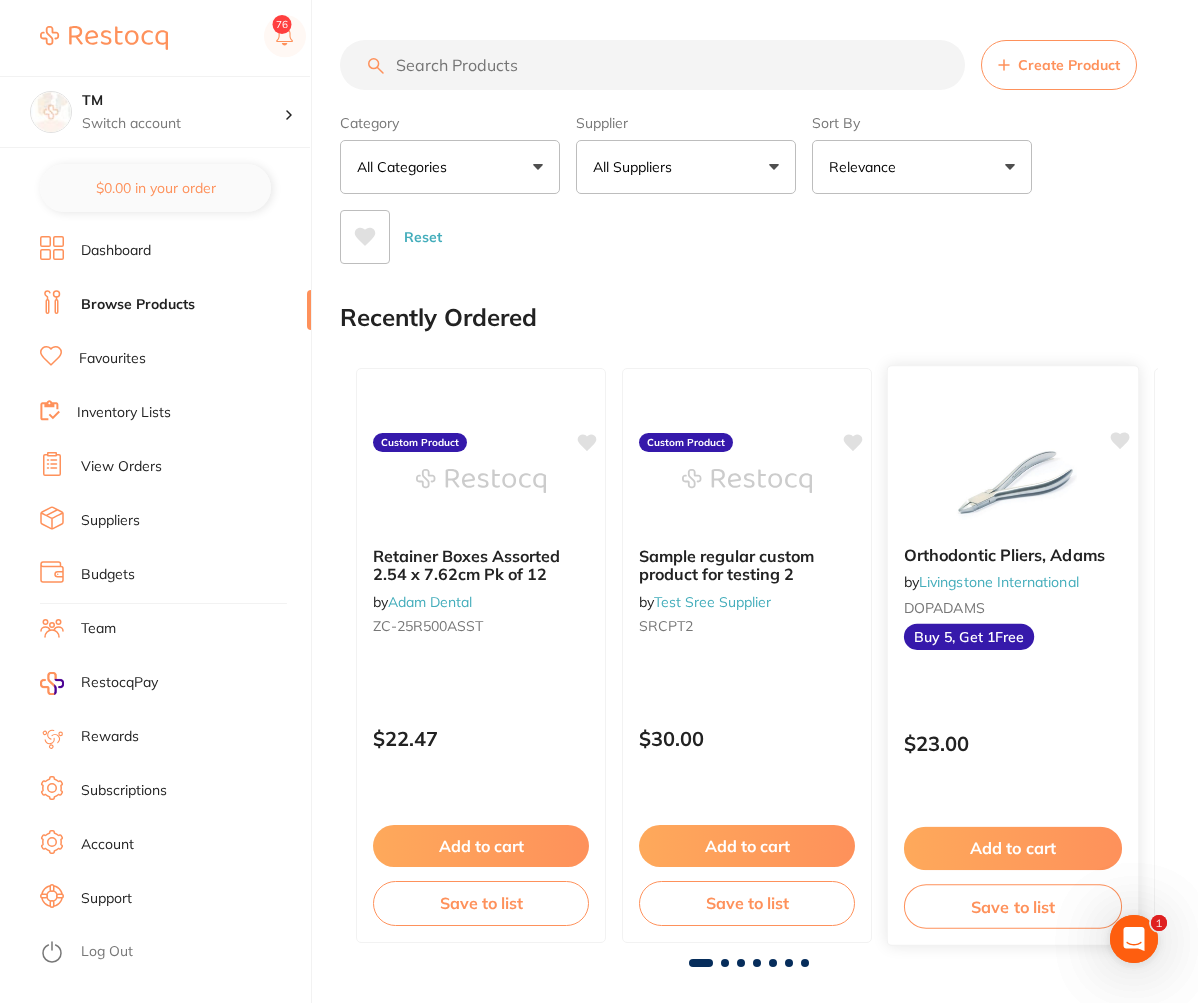 click on "Add to cart" at bounding box center (1013, 848) 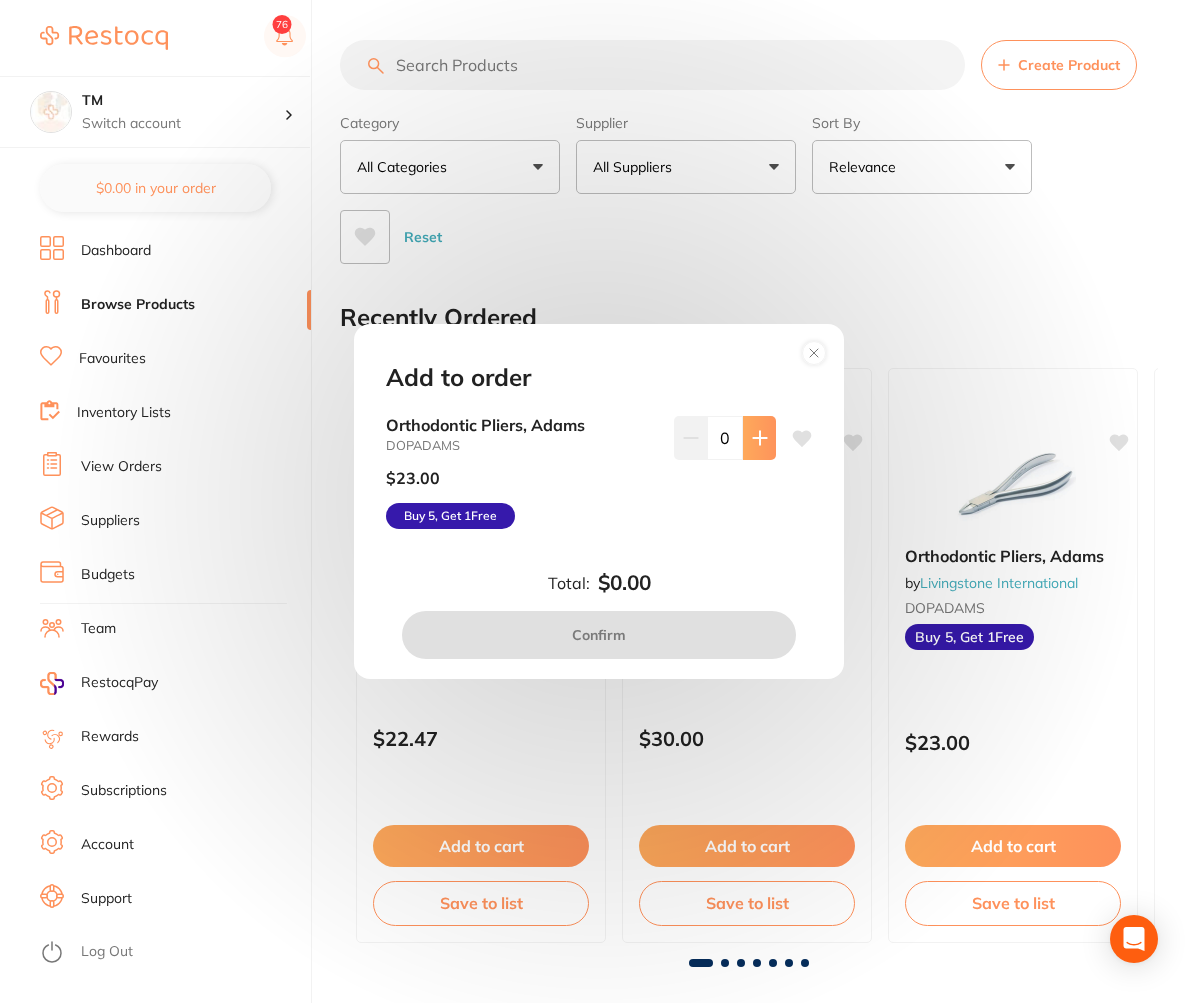 click at bounding box center (759, 438) 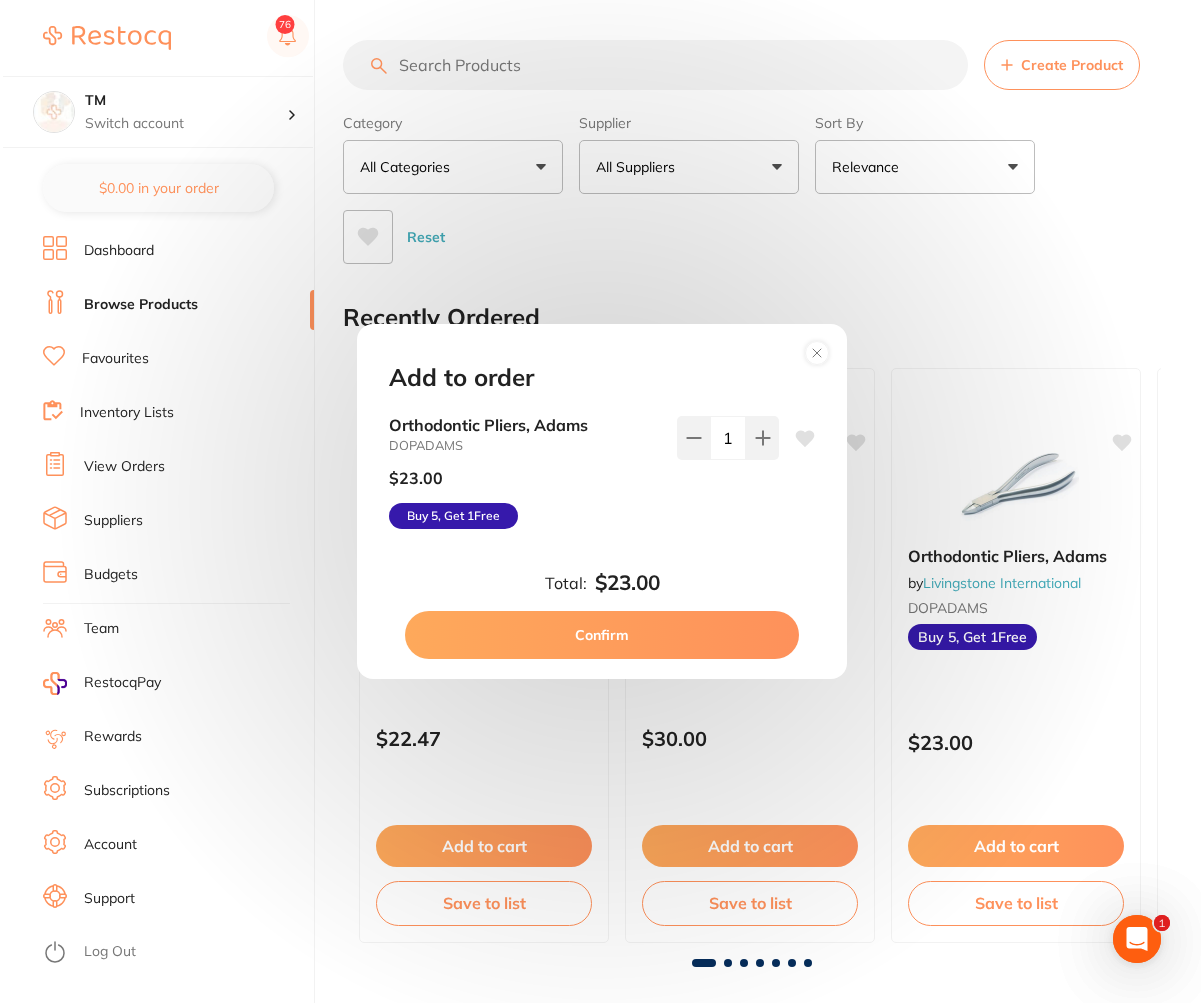 scroll, scrollTop: 0, scrollLeft: 0, axis: both 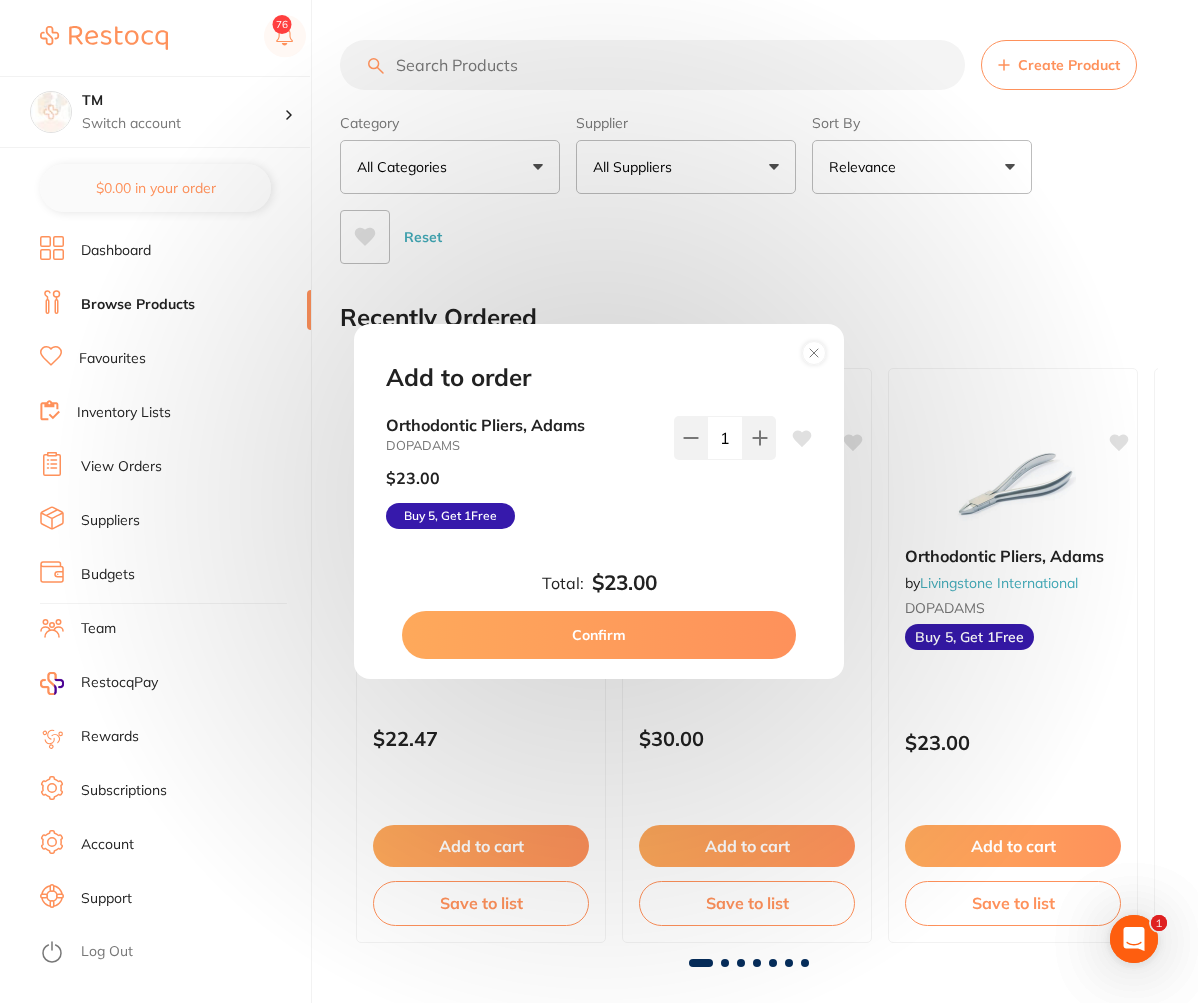 click on "Confirm" at bounding box center [599, 635] 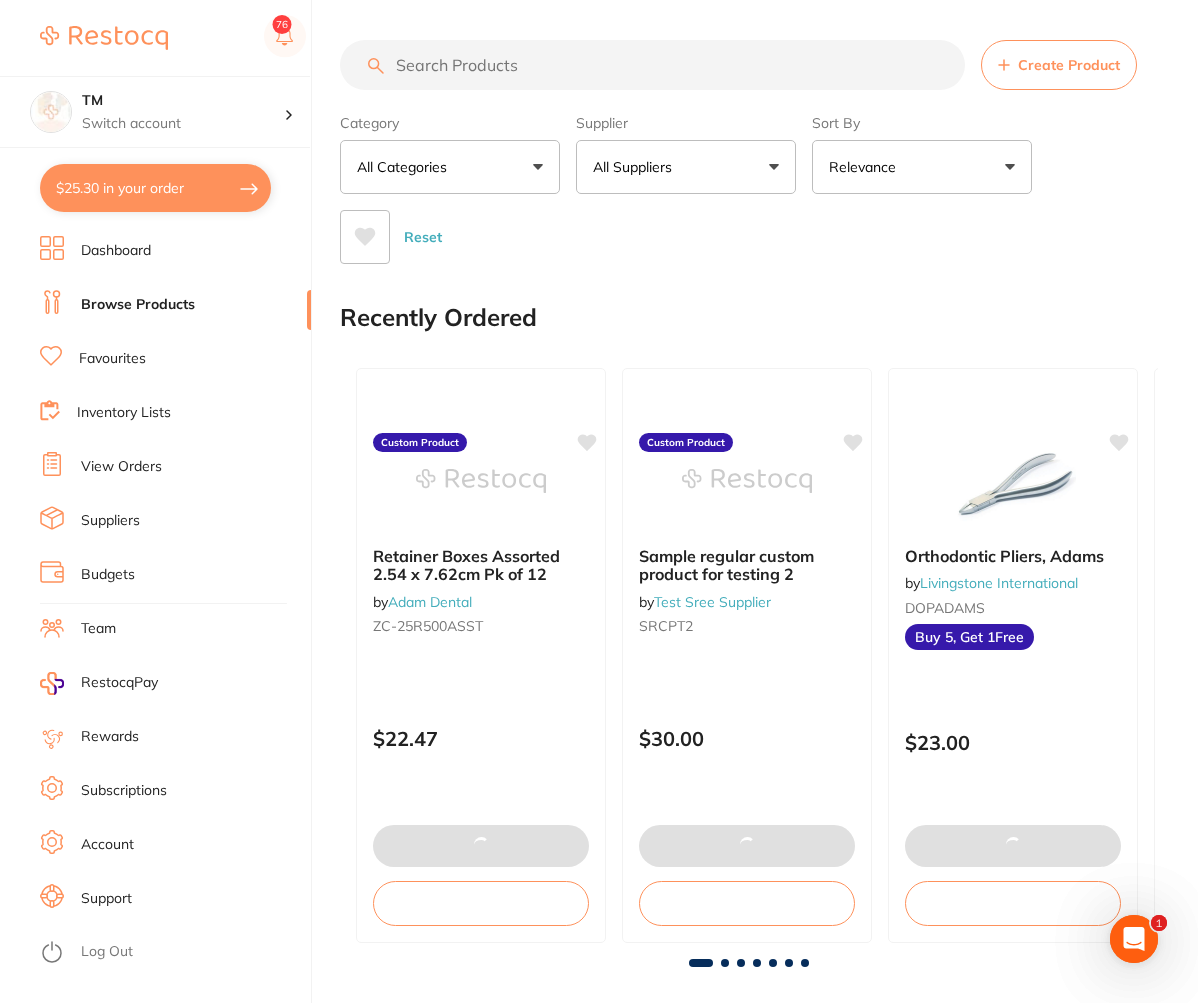 click on "$25.30   in your order" at bounding box center (155, 188) 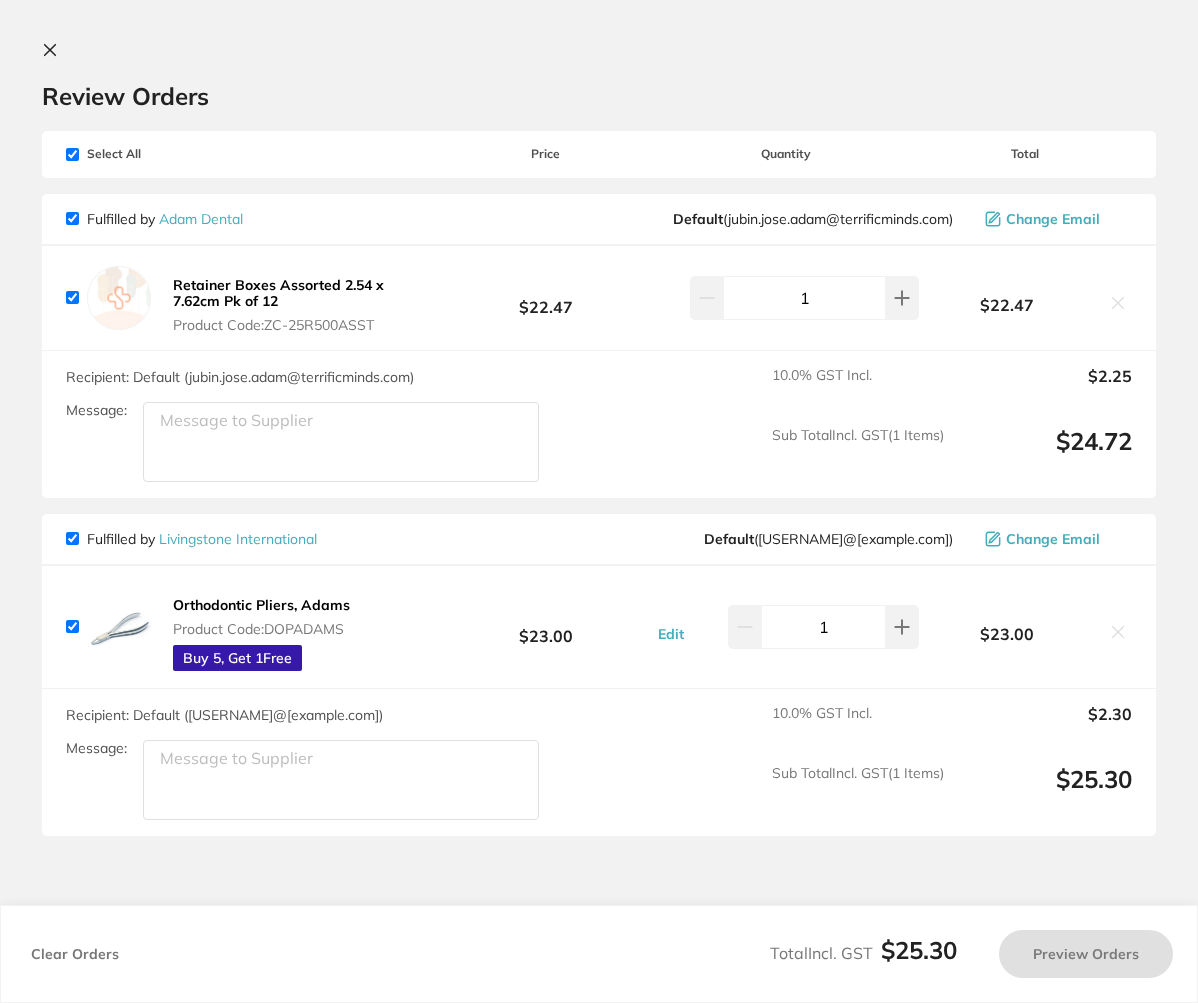 checkbox on "true" 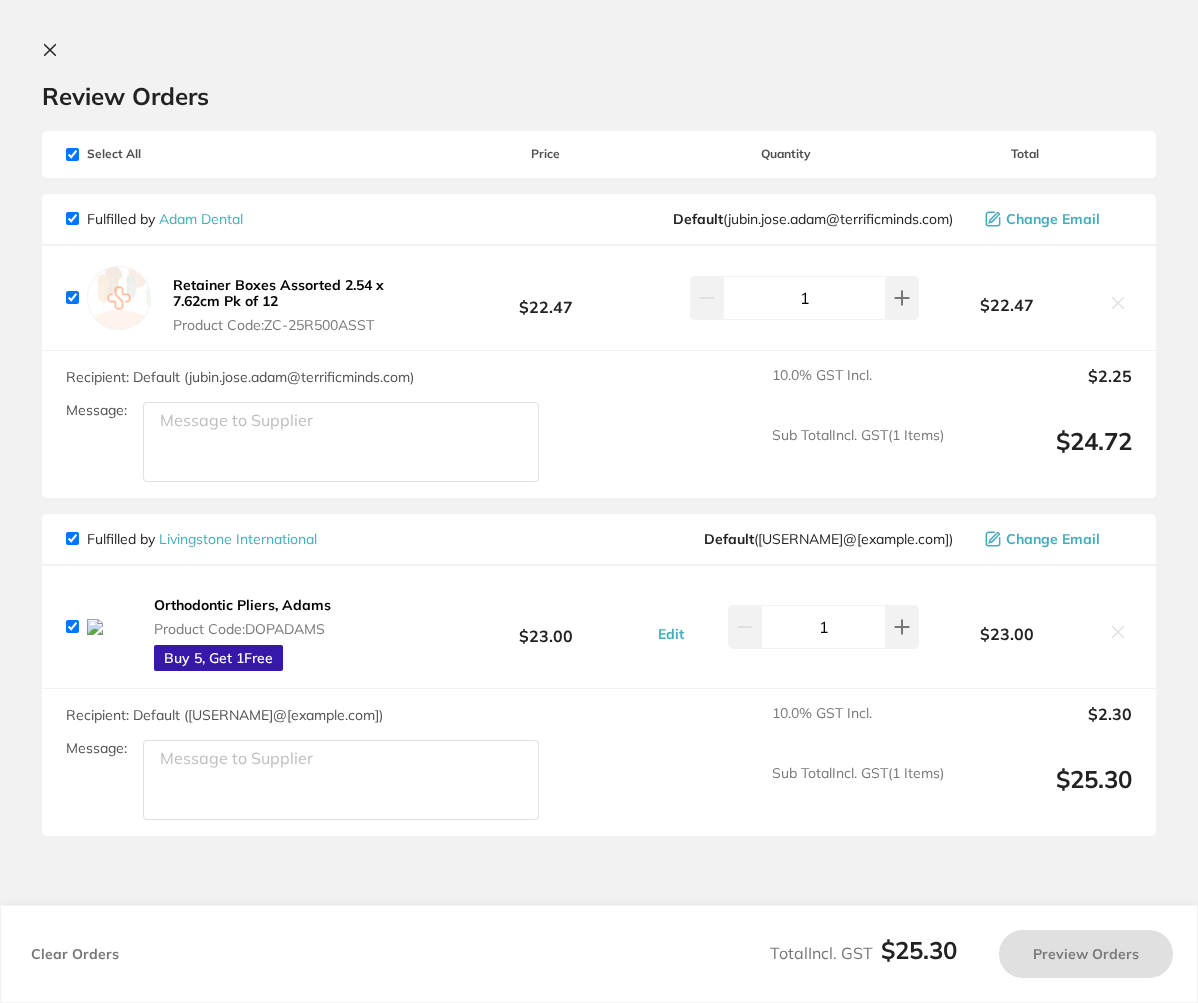 checkbox on "true" 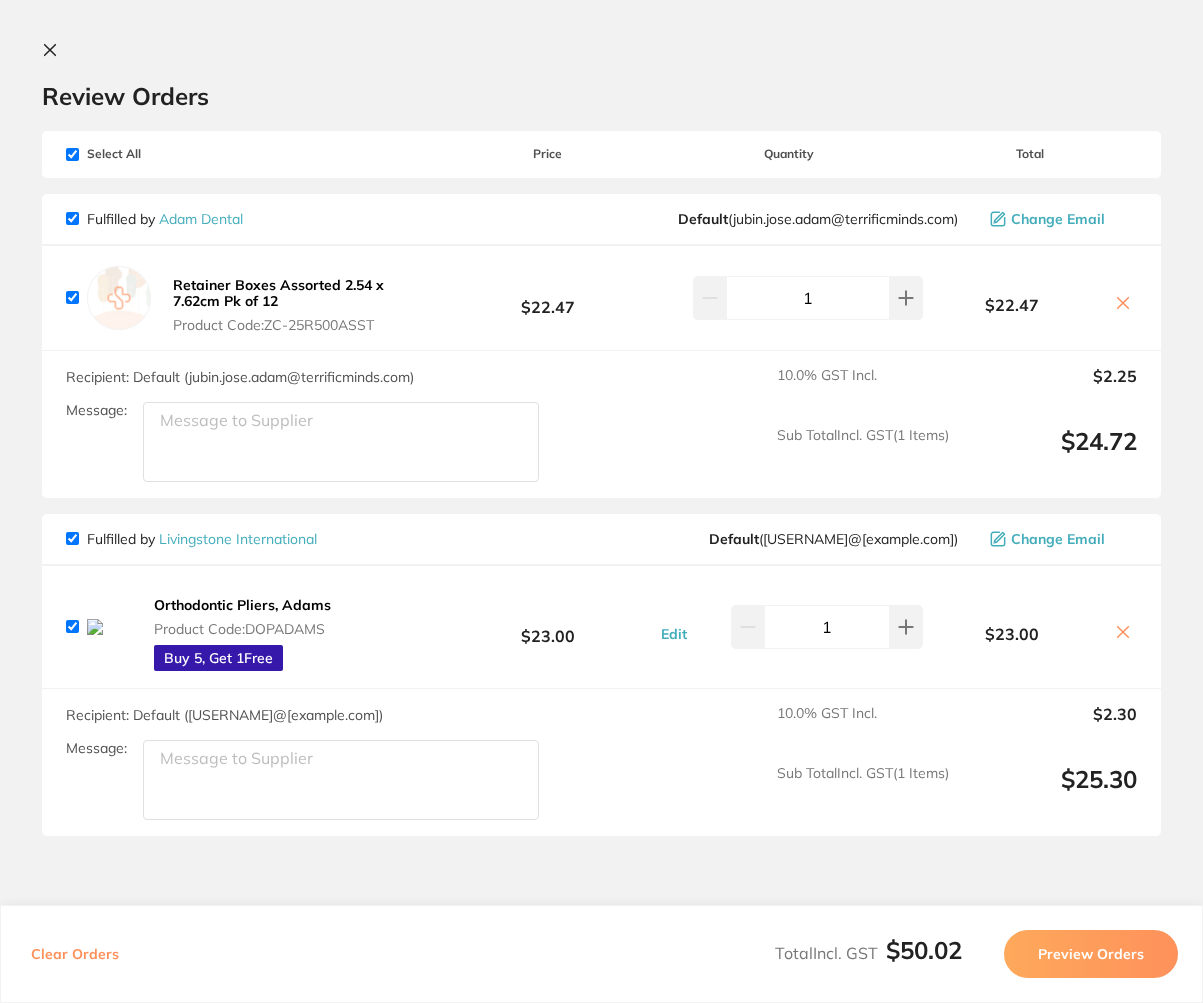 click at bounding box center (54, 51) 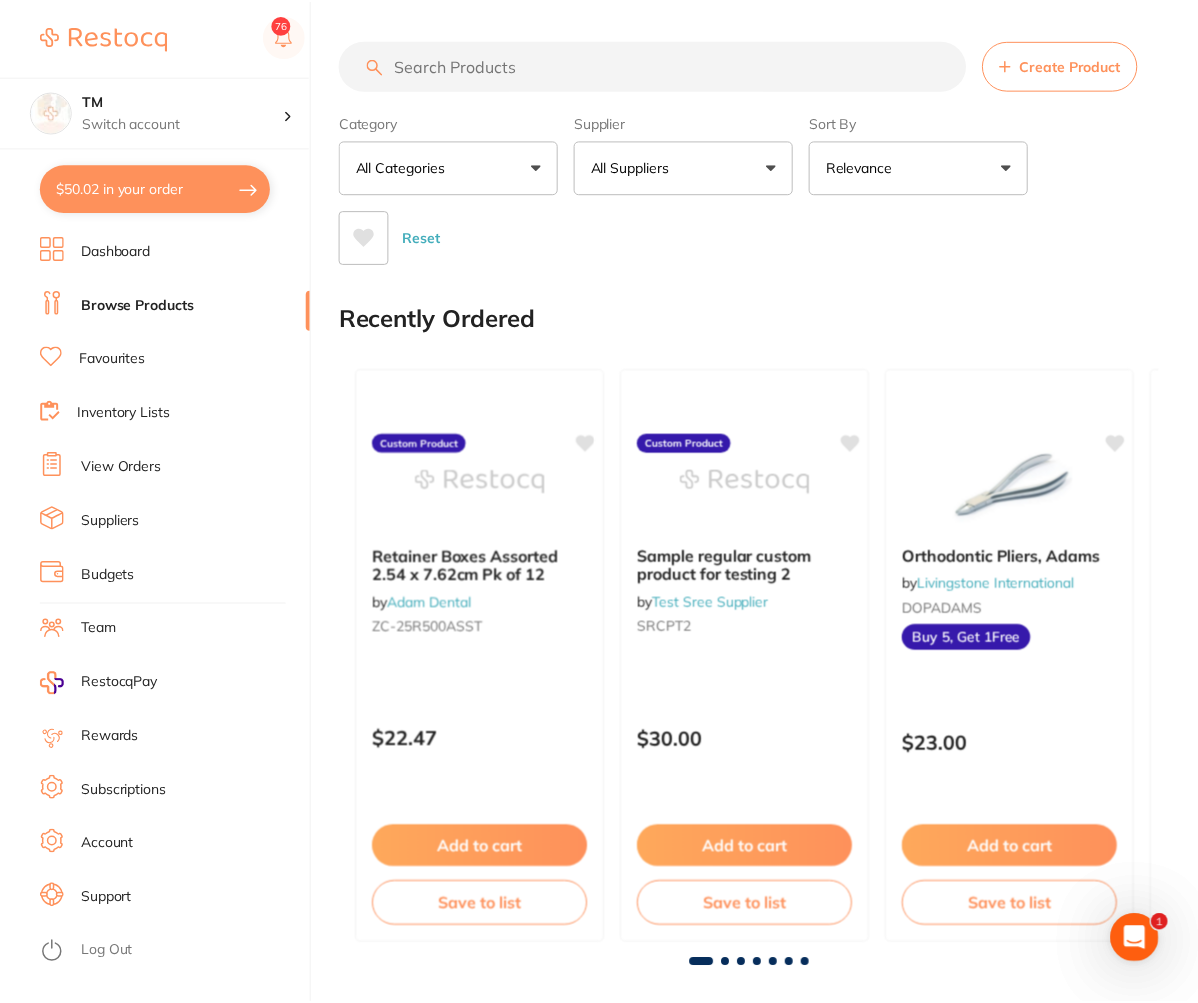 scroll, scrollTop: 12, scrollLeft: 0, axis: vertical 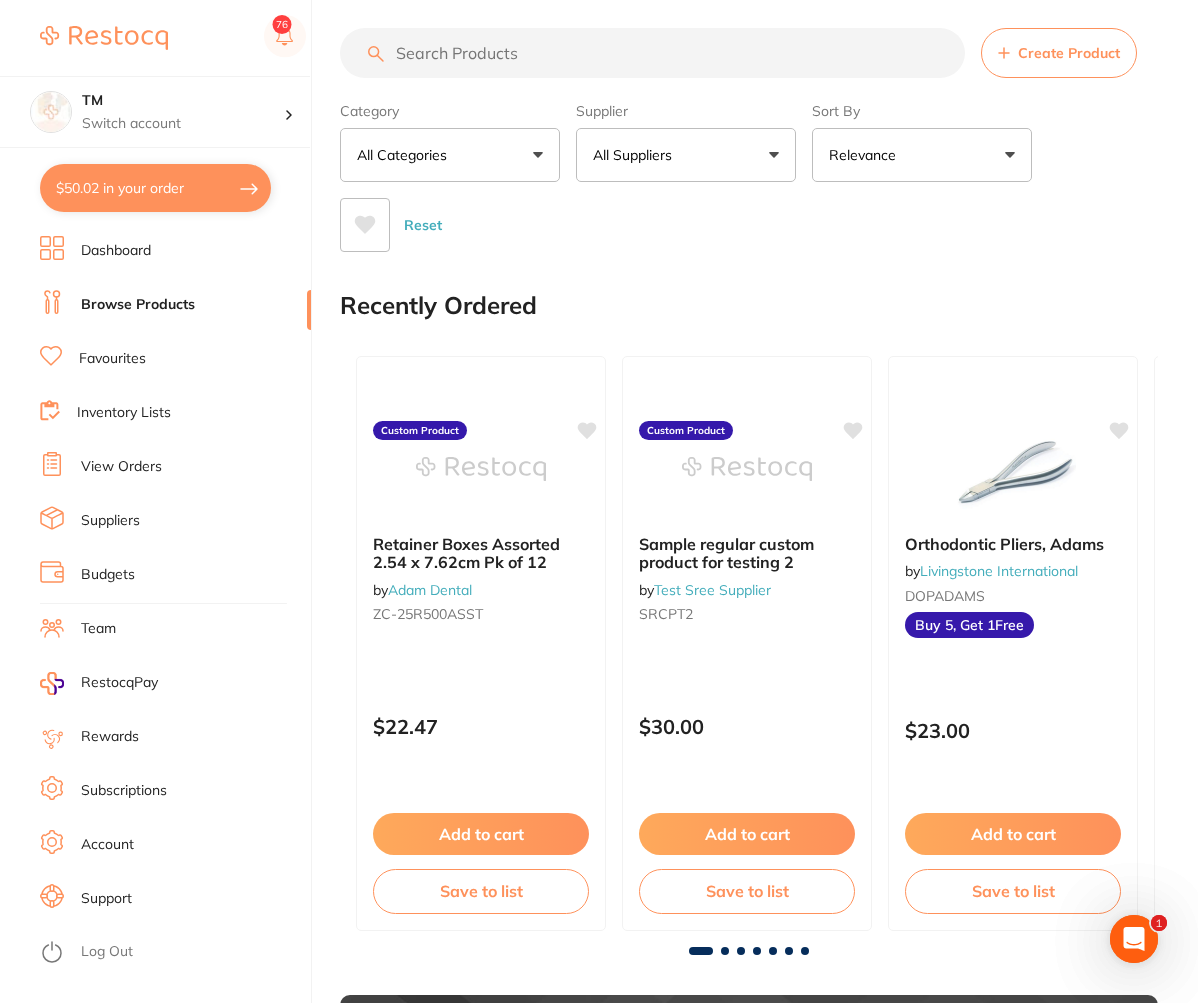 click on "$50.02   in your order" at bounding box center [155, 188] 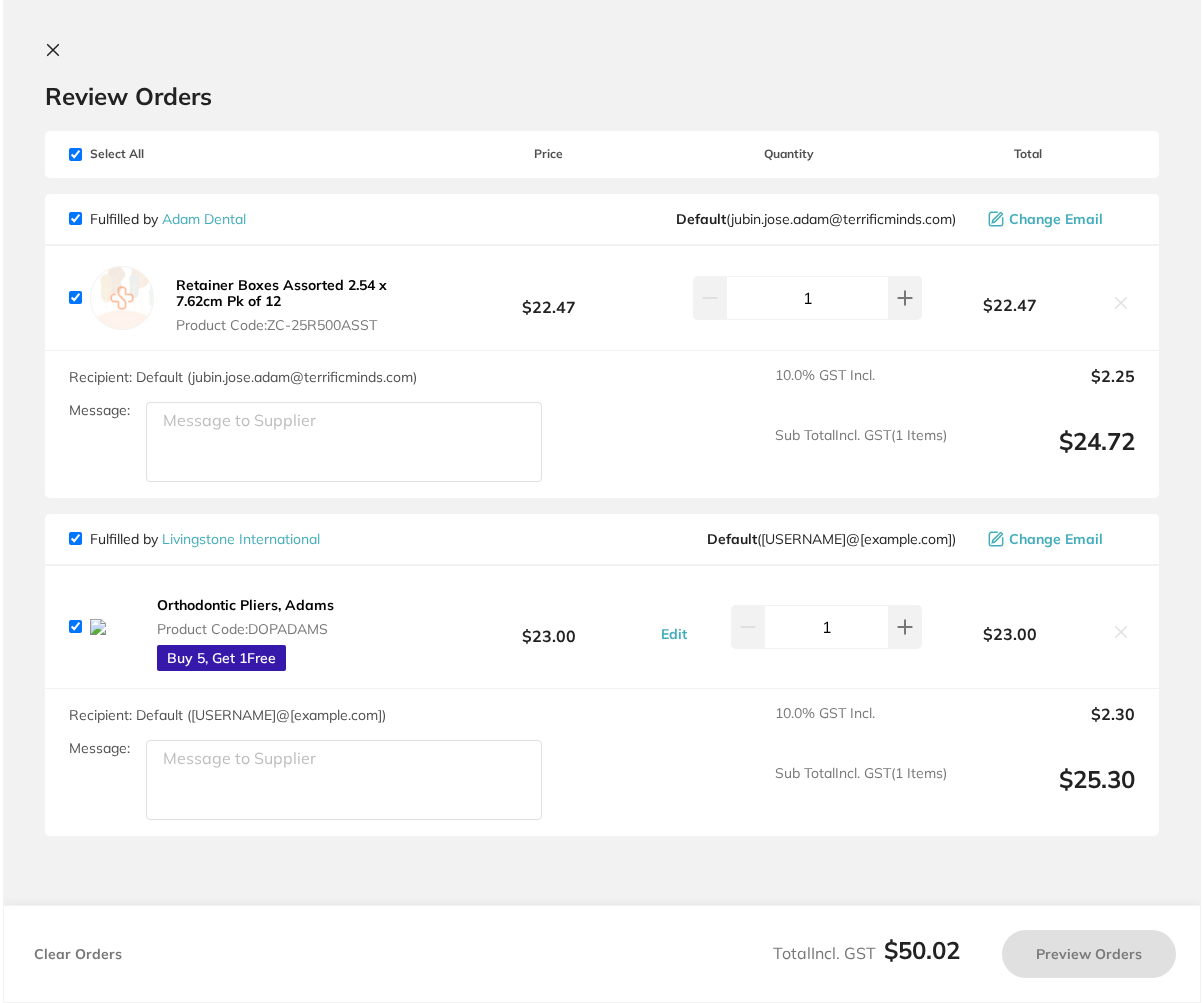 scroll, scrollTop: 0, scrollLeft: 0, axis: both 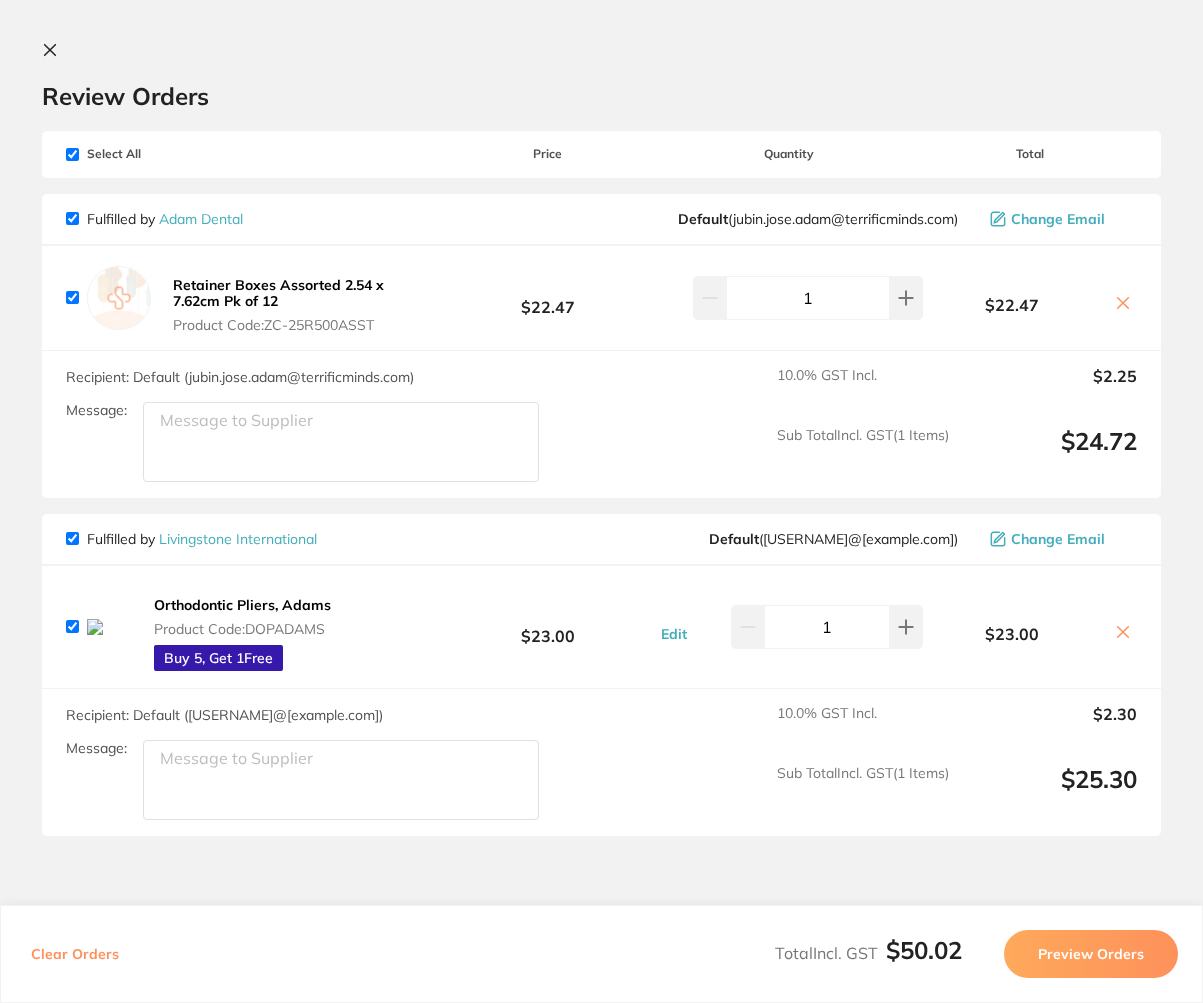 click 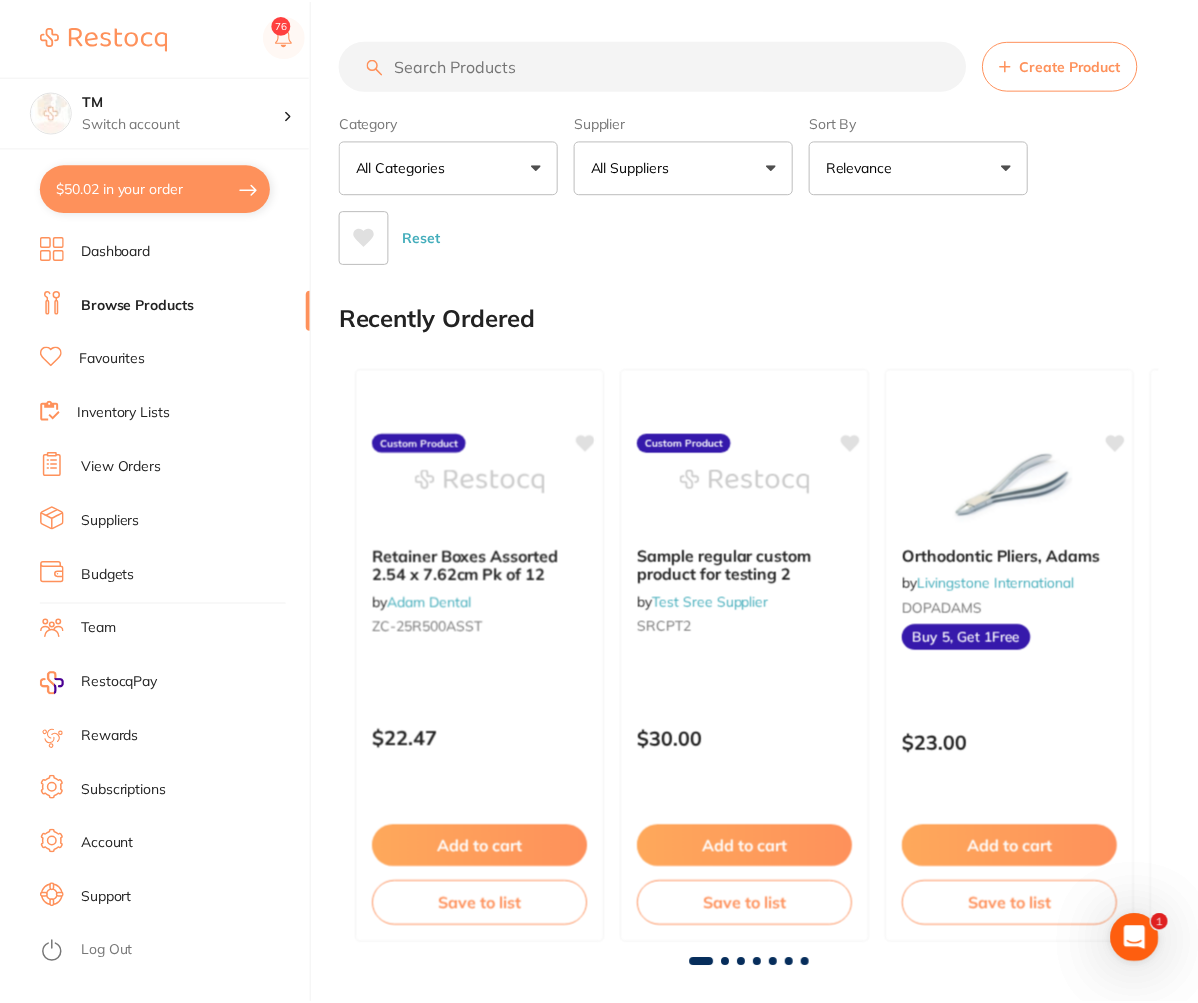 scroll, scrollTop: 12, scrollLeft: 0, axis: vertical 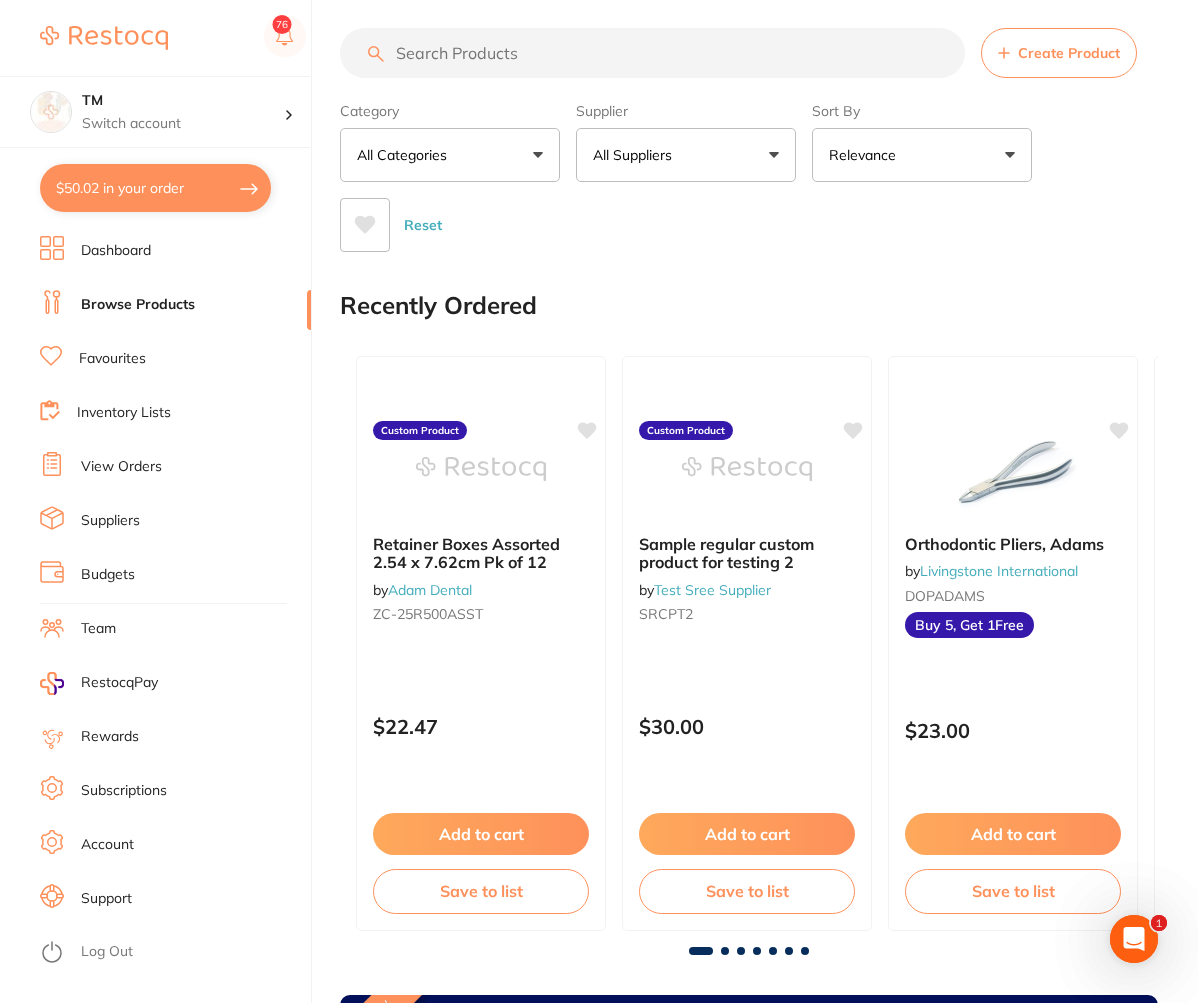 click on "$50.02   in your order" at bounding box center (155, 188) 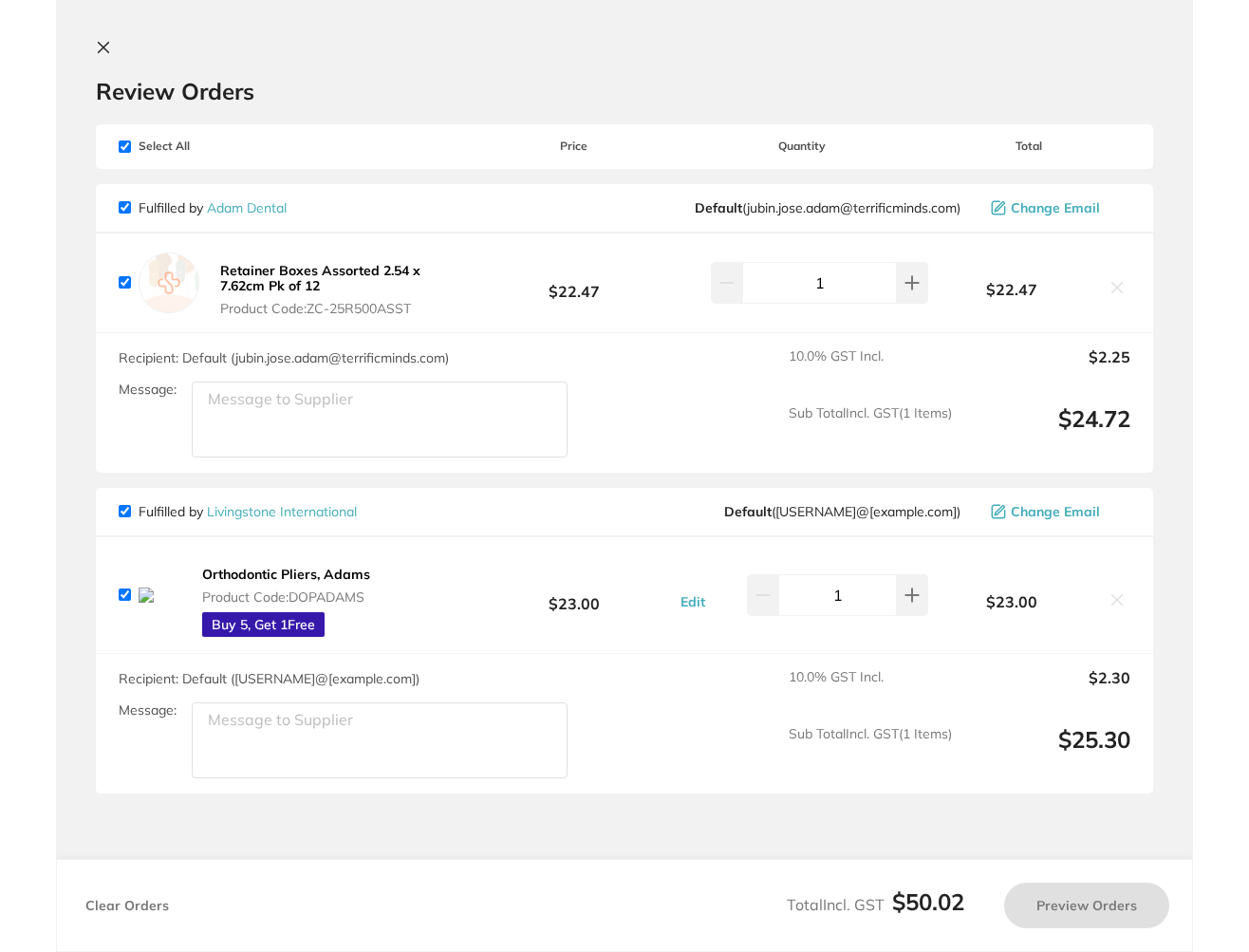 scroll, scrollTop: 0, scrollLeft: 0, axis: both 